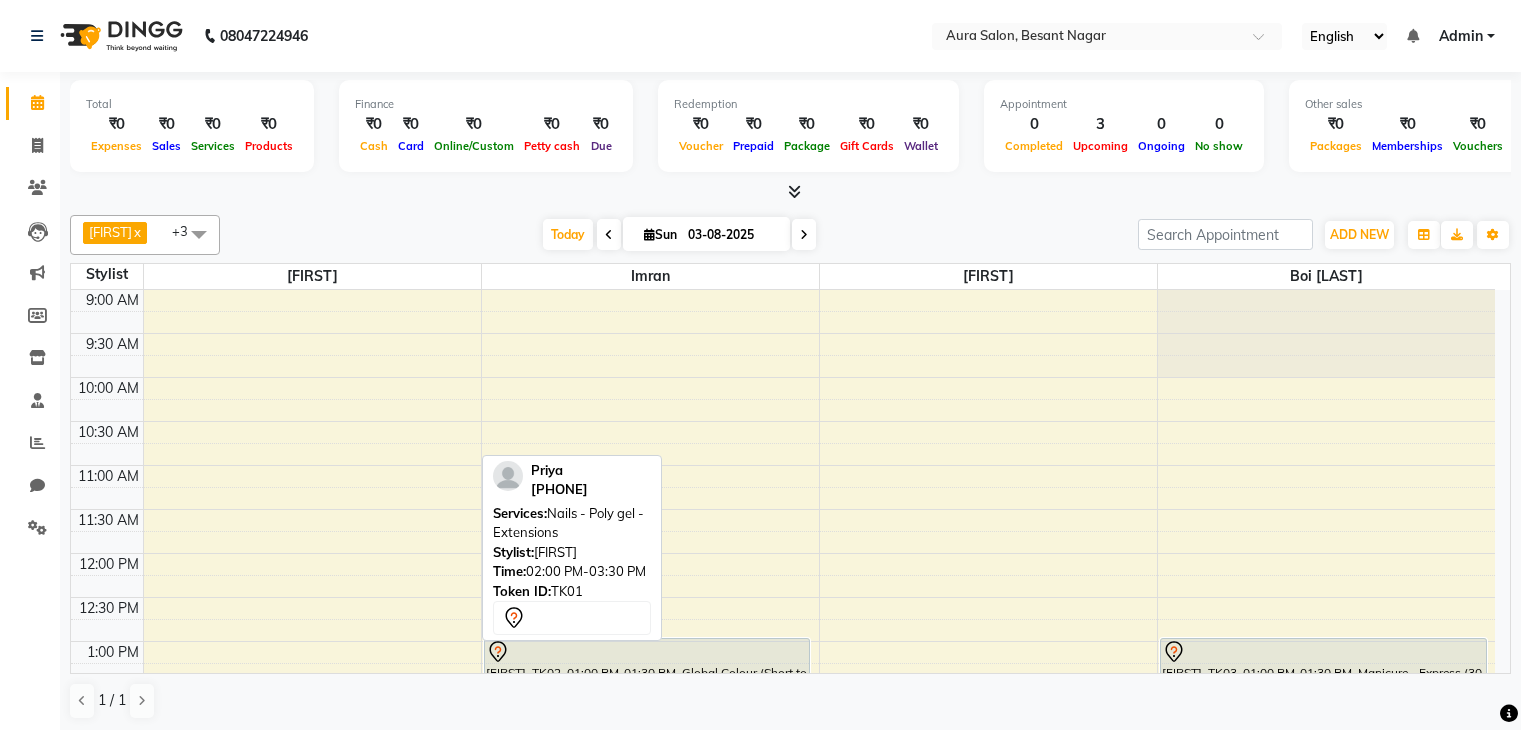 scroll, scrollTop: 0, scrollLeft: 0, axis: both 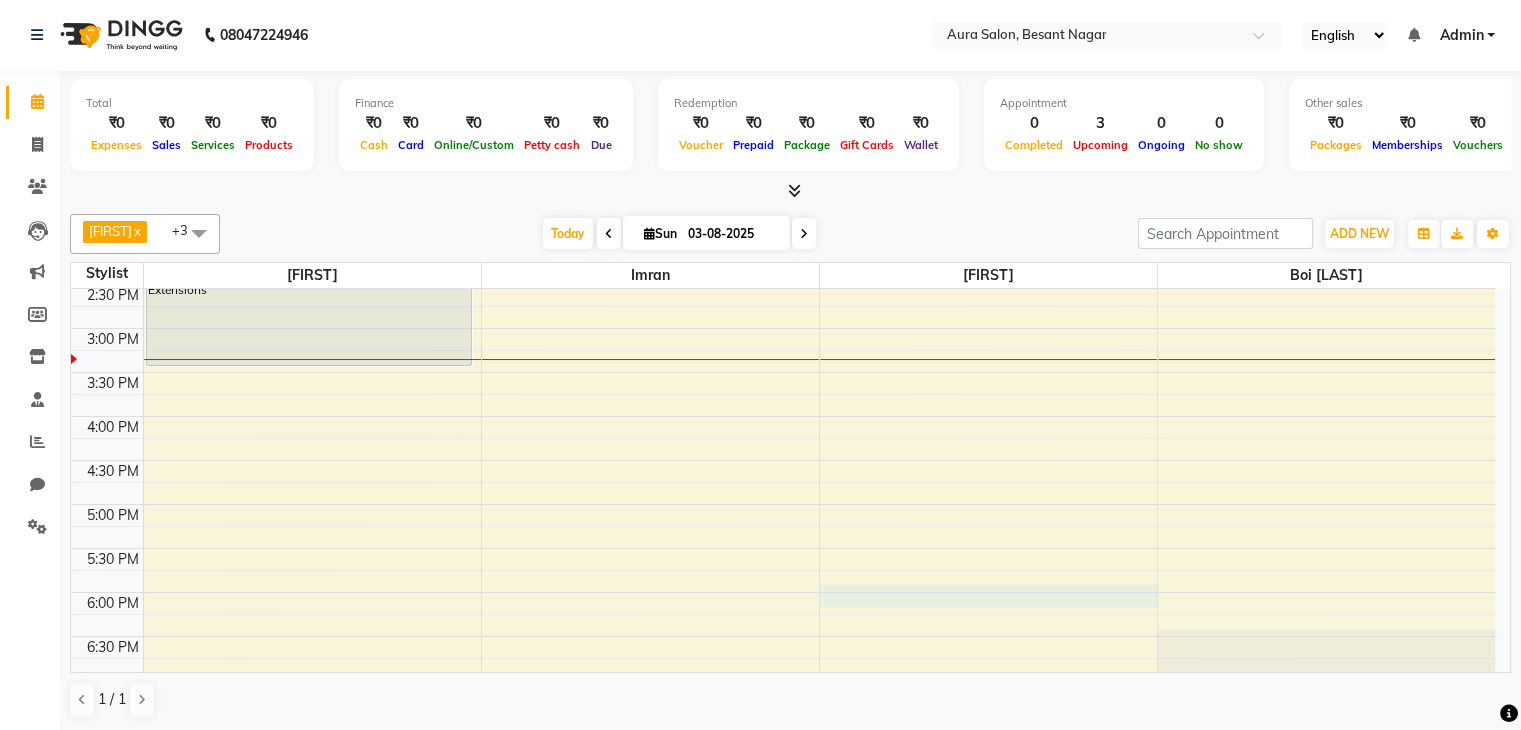 click on "9:00 AM 9:30 AM 10:00 AM 10:30 AM 11:00 AM 11:30 AM 12:00 PM 12:30 PM 1:00 PM 1:30 PM 2:00 PM 2:30 PM 3:00 PM 3:30 PM 4:00 PM 4:30 PM 5:00 PM 5:30 PM 6:00 PM 6:30 PM [FIRST], TK01, 02:00 PM-03:30 PM, Nails - Poly gel - Extensions Ramyaa, TK02, 01:00 PM-01:30 PM, Global Colour (Short to medium) - Global Standard Ramyaa, TK03, 01:00 PM-01:30 PM, Manicure - Express (30 mins)" at bounding box center (783, 240) 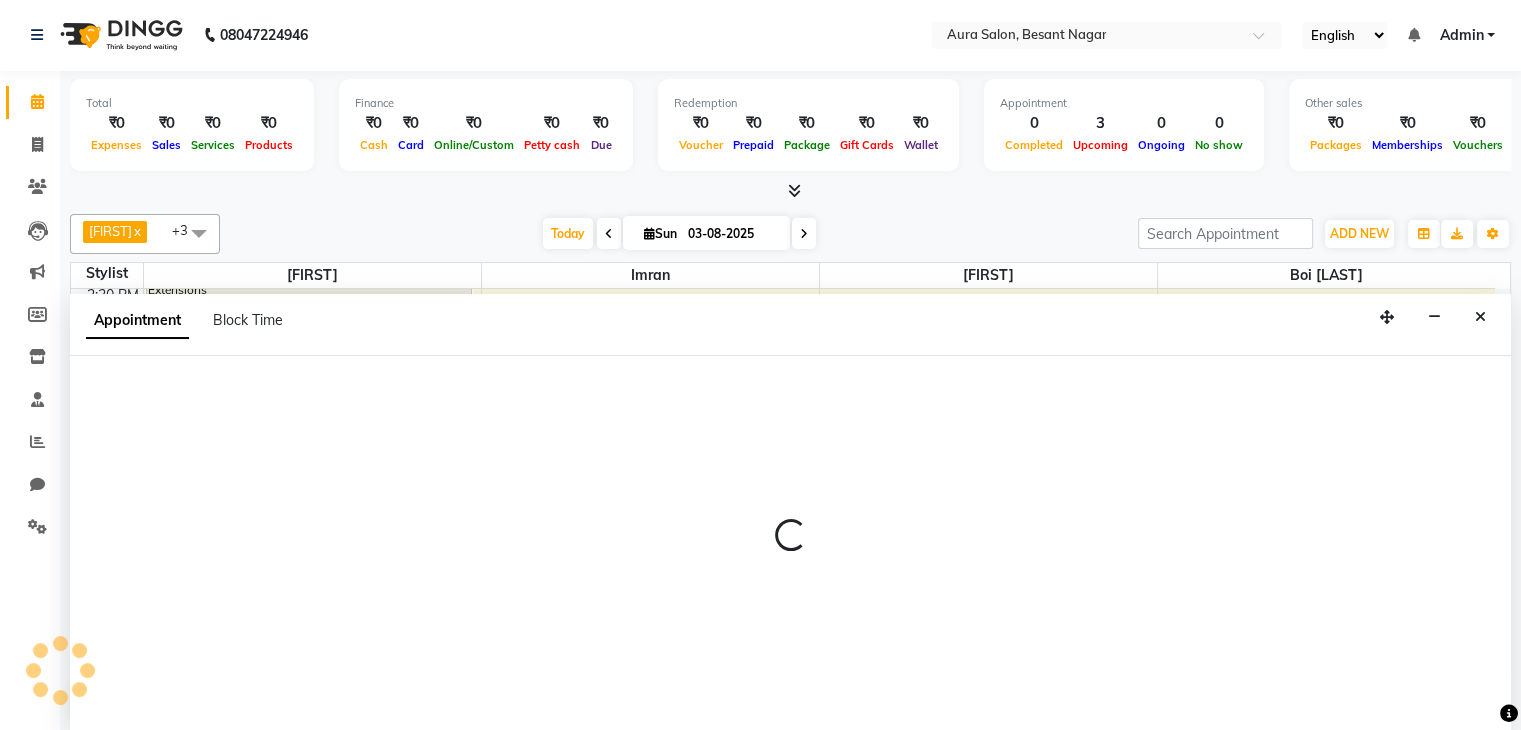 select on "66363" 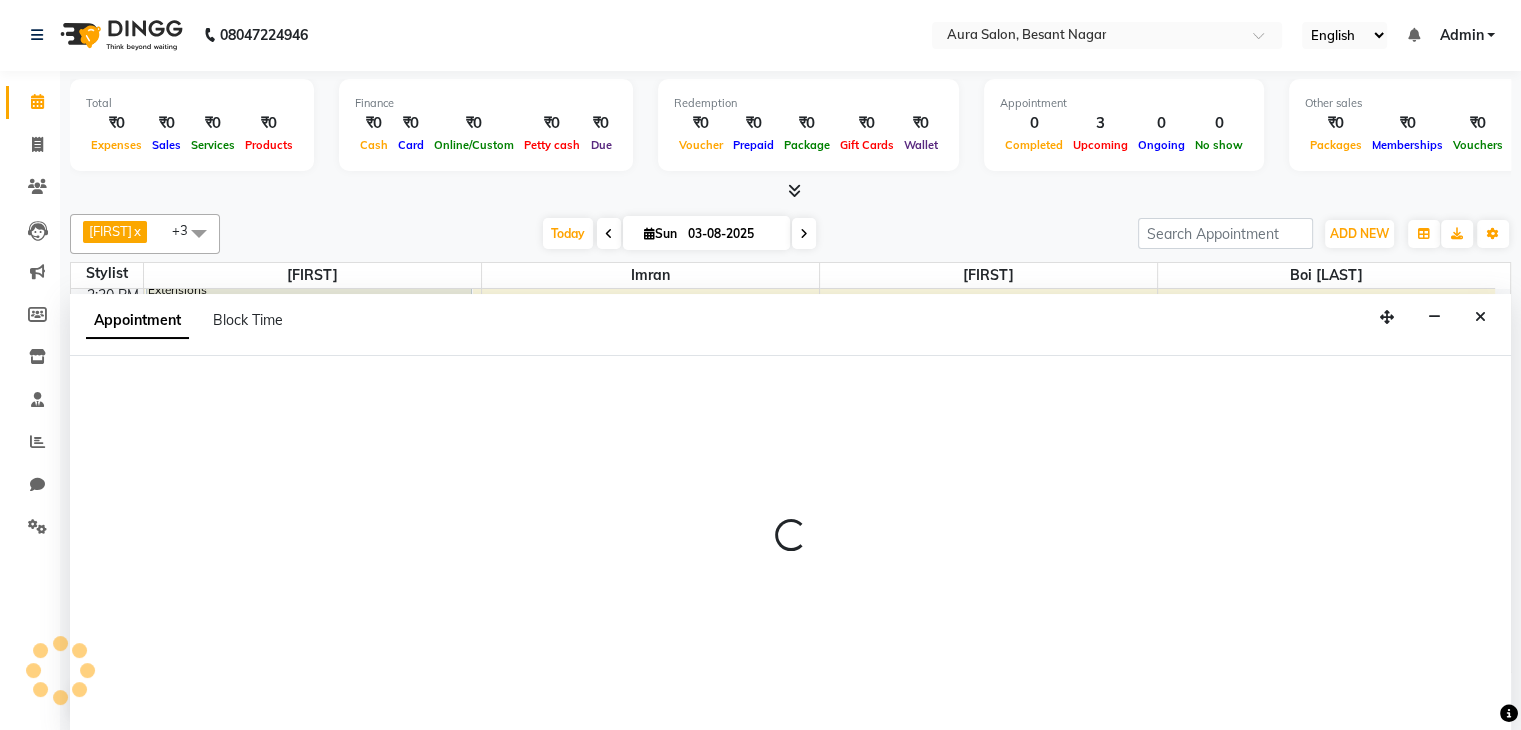 select on "1080" 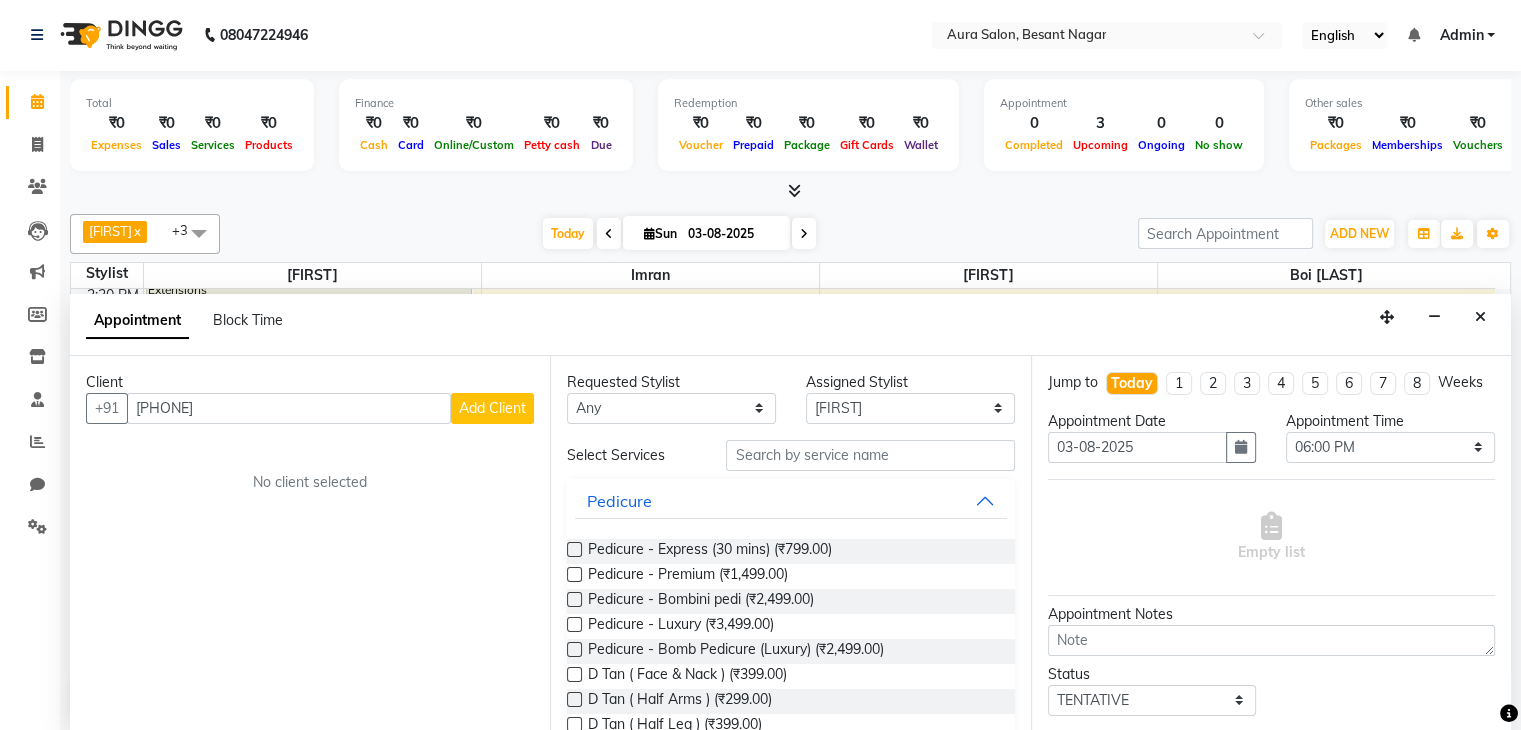 type on "[PHONE]" 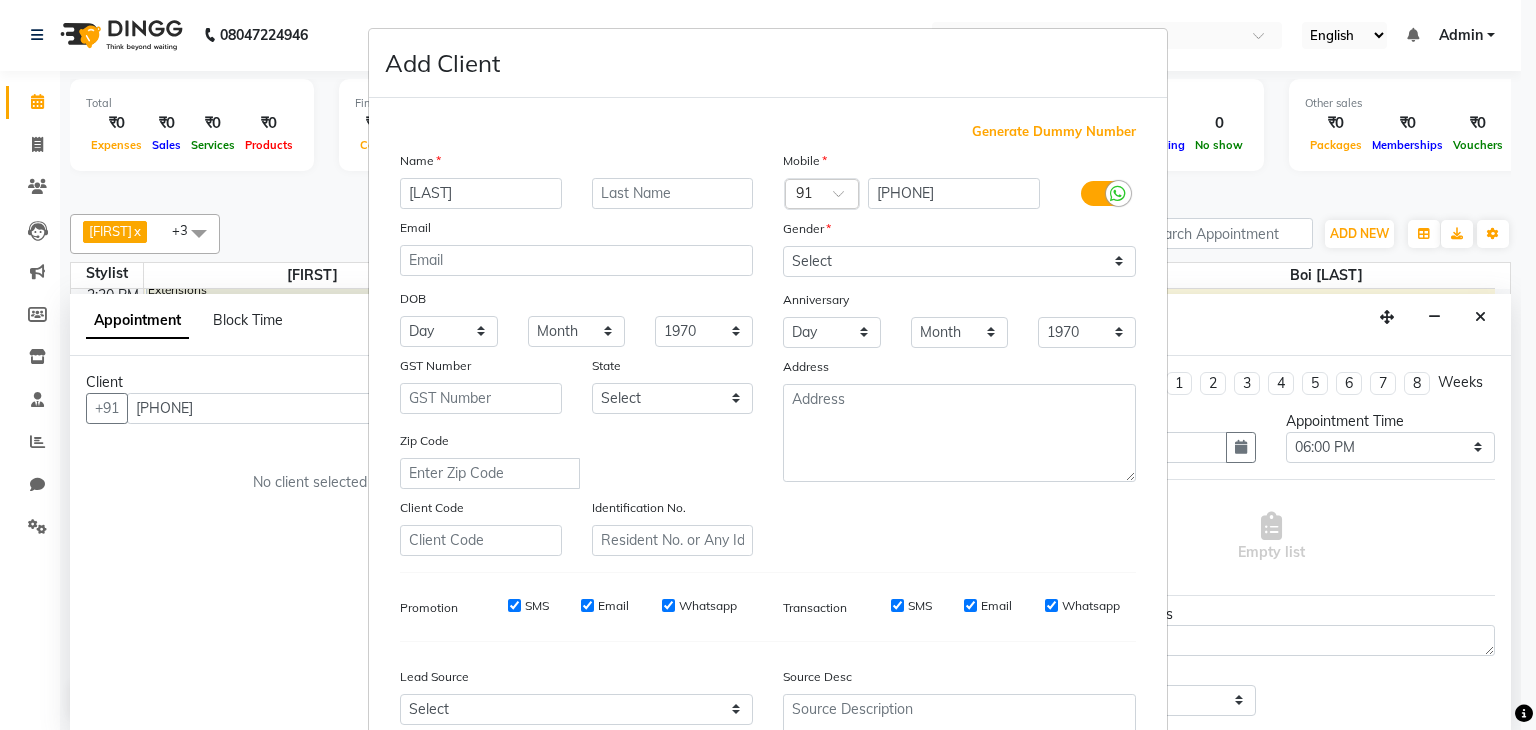 type on "[LAST]" 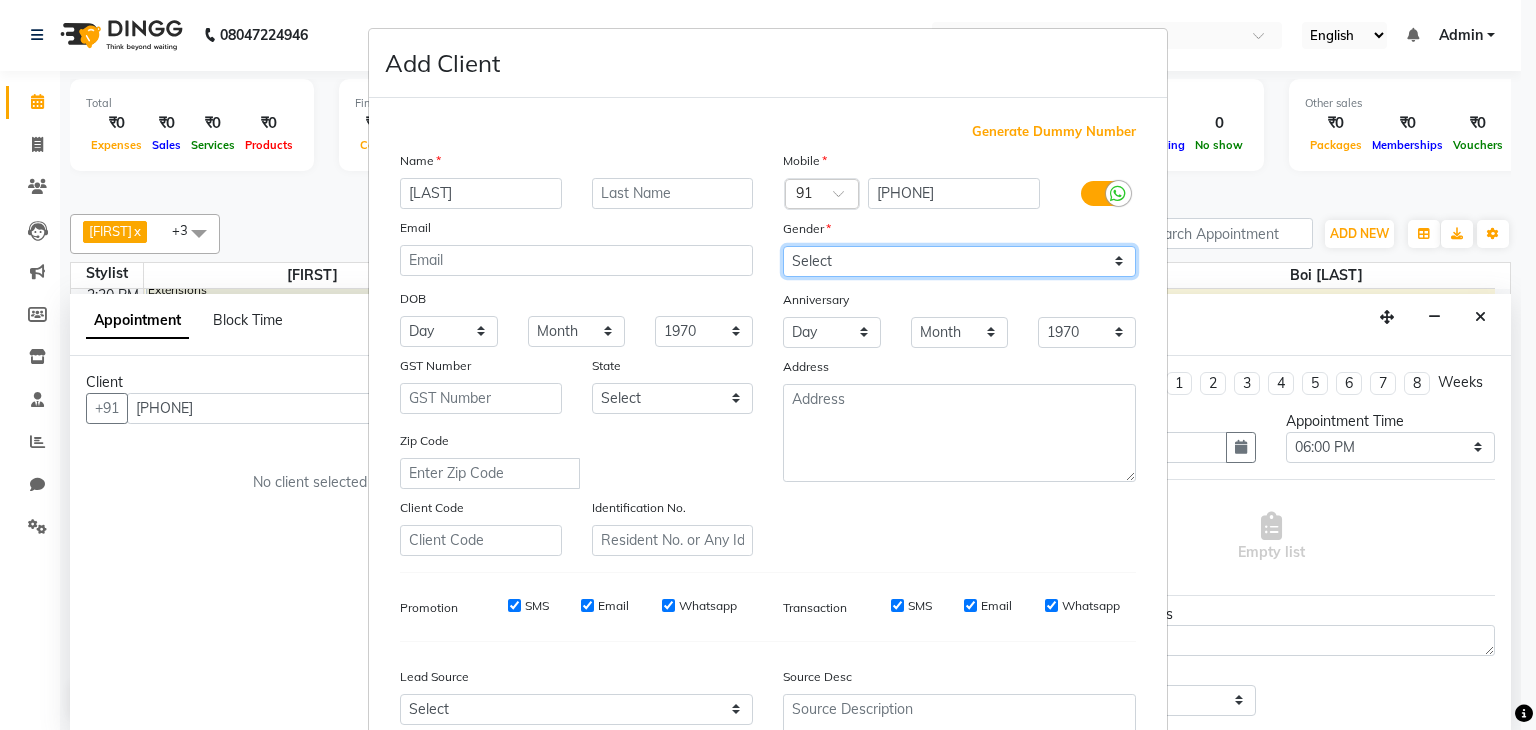 click on "Select Male Female Other Prefer Not To Say" at bounding box center (959, 261) 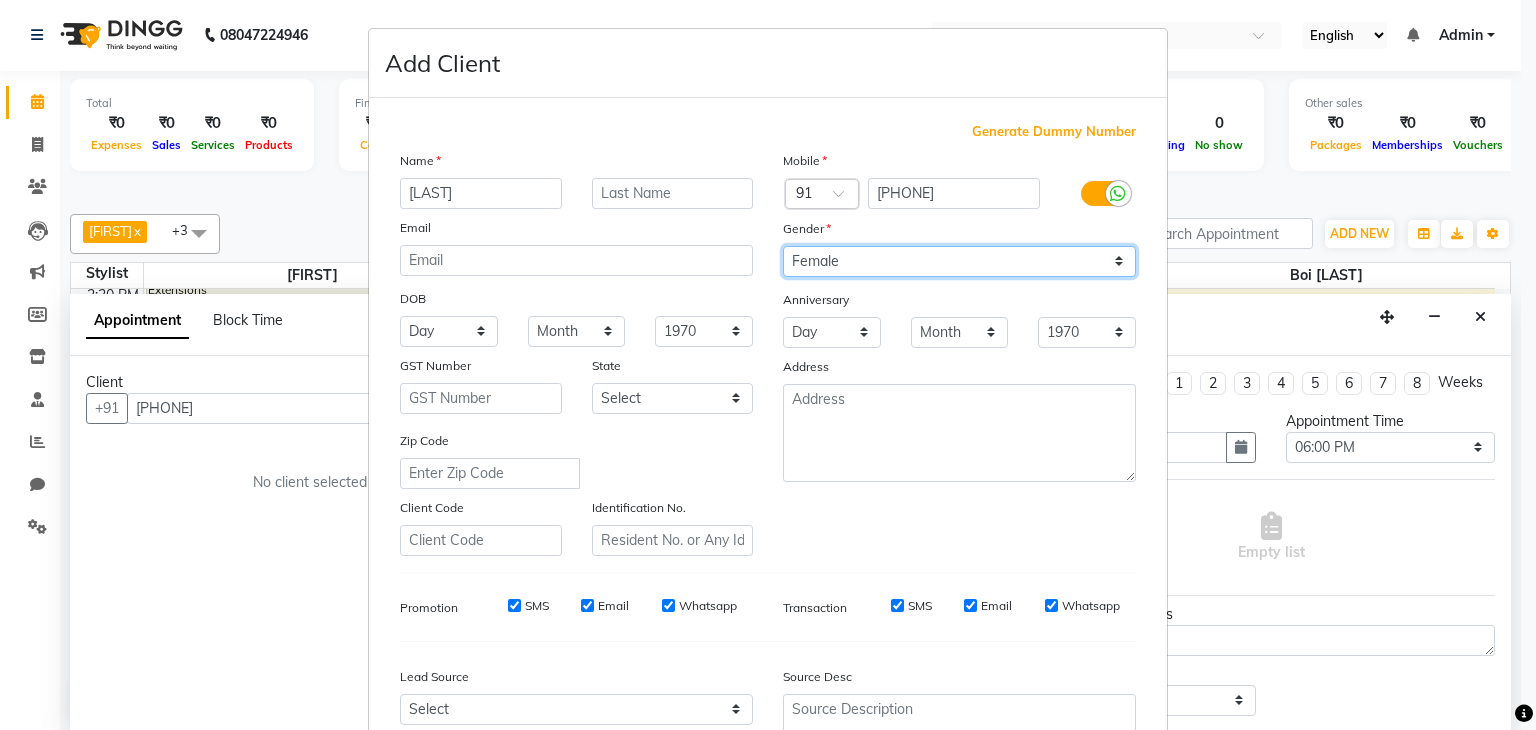 click on "Select Male Female Other Prefer Not To Say" at bounding box center [959, 261] 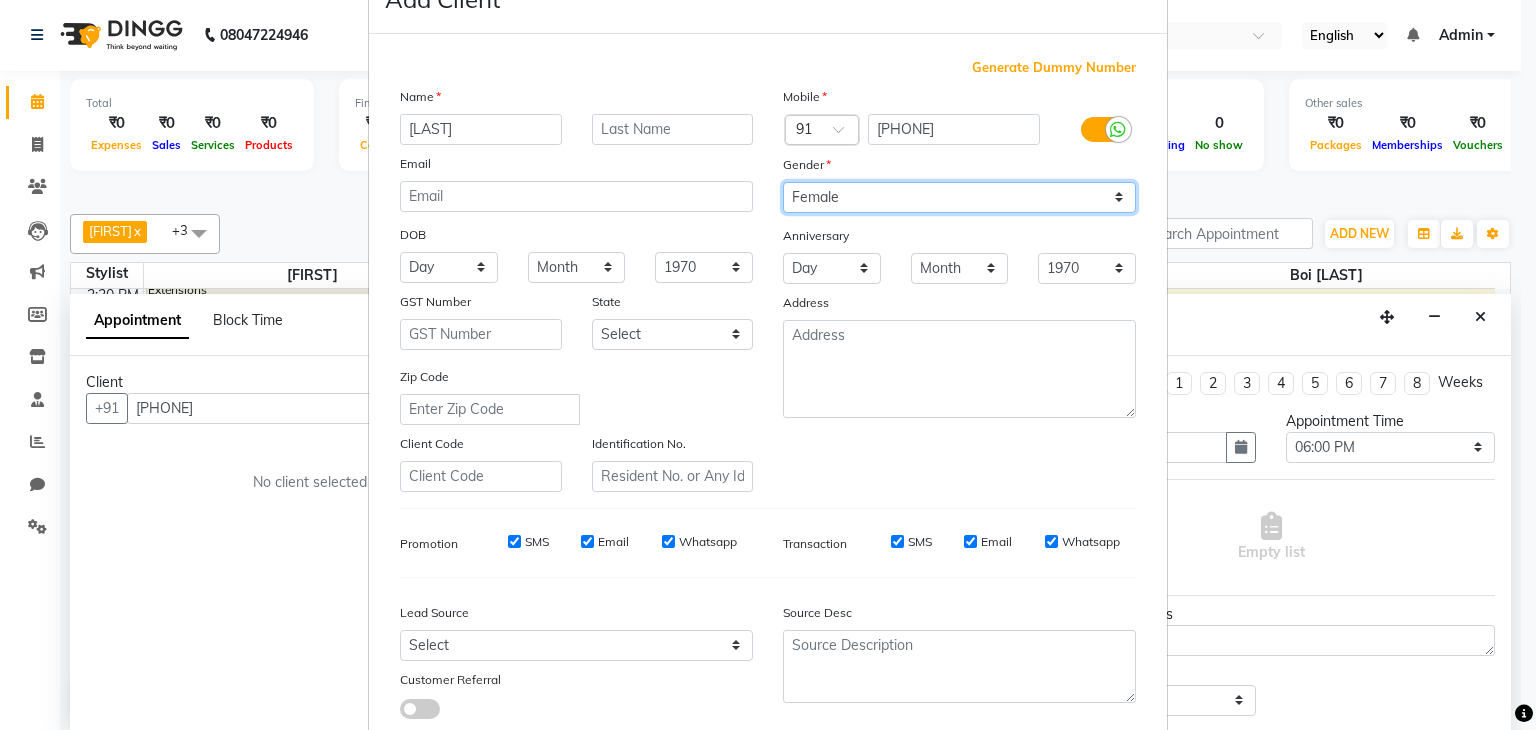scroll, scrollTop: 100, scrollLeft: 0, axis: vertical 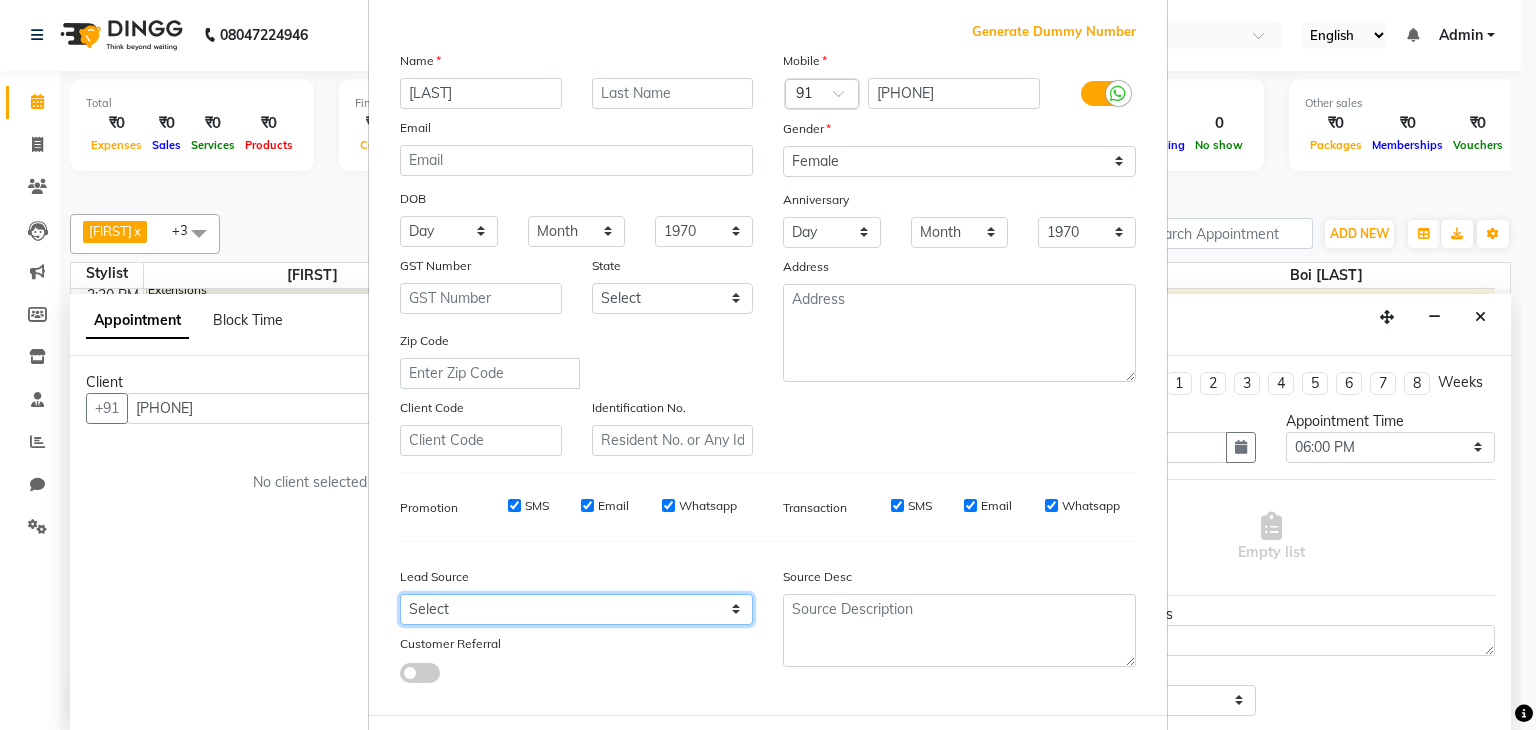 click on "Select Walk-in Referral Internet Friend Word of Mouth Advertisement Facebook JustDial Google Other" at bounding box center [576, 609] 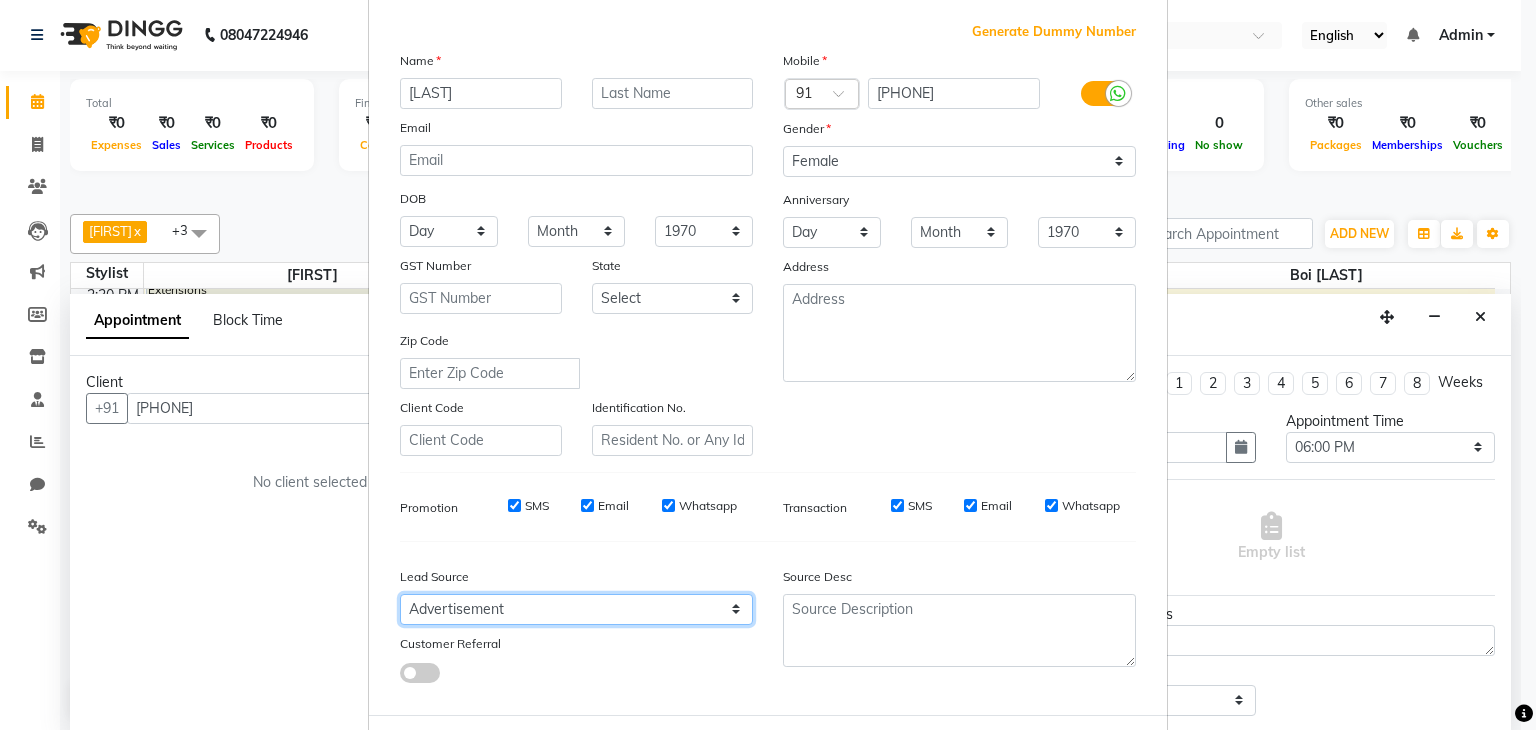 click on "Select Walk-in Referral Internet Friend Word of Mouth Advertisement Facebook JustDial Google Other" at bounding box center (576, 609) 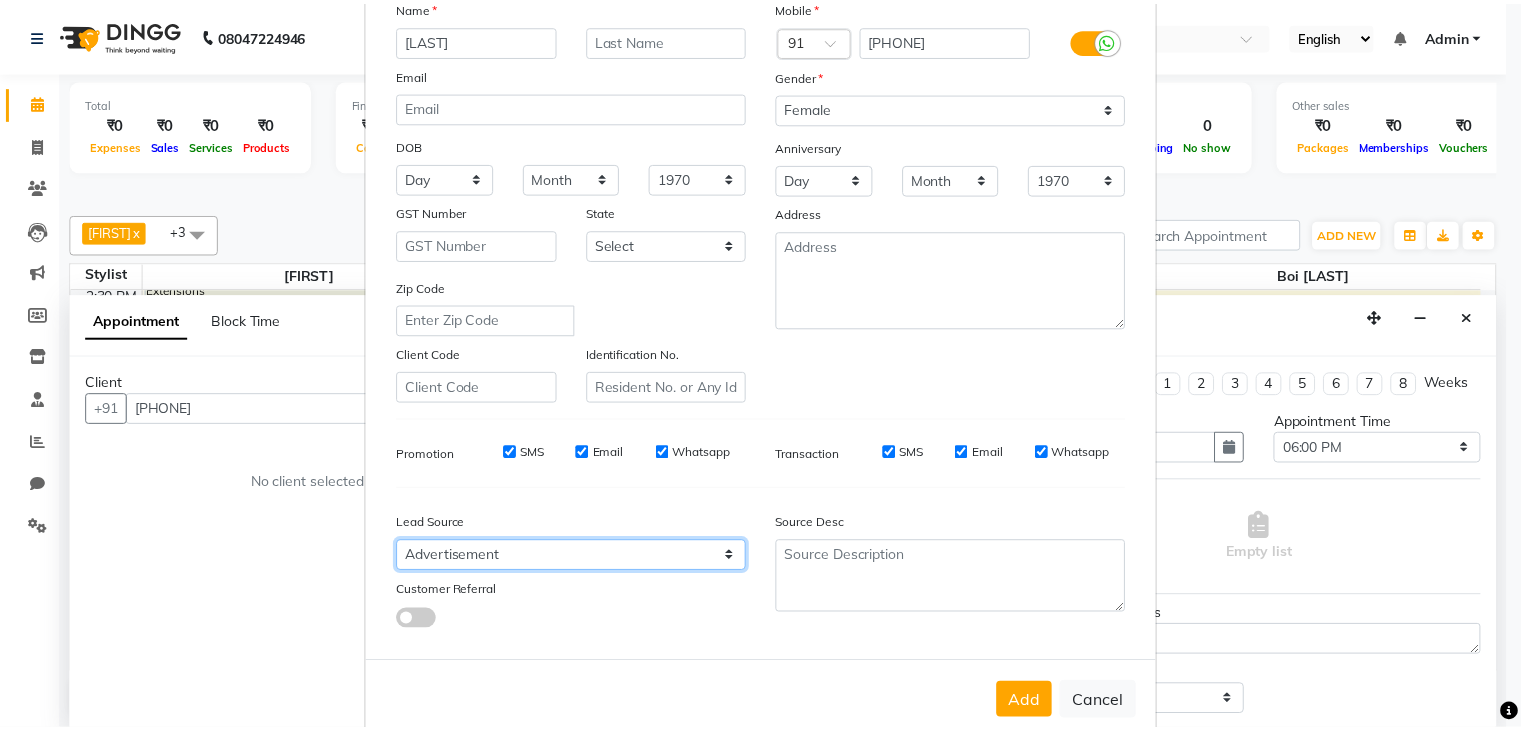scroll, scrollTop: 203, scrollLeft: 0, axis: vertical 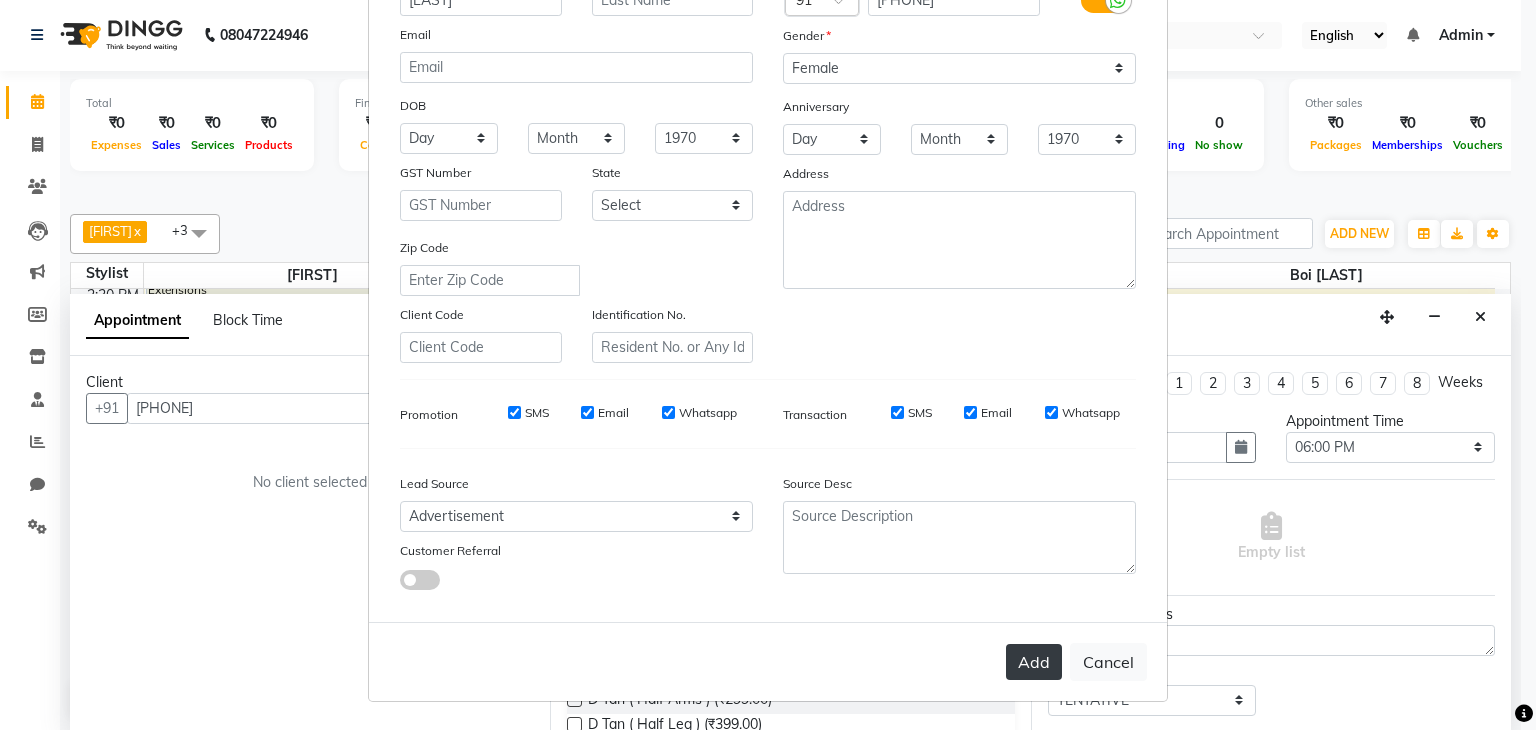 click on "Add" at bounding box center [1034, 662] 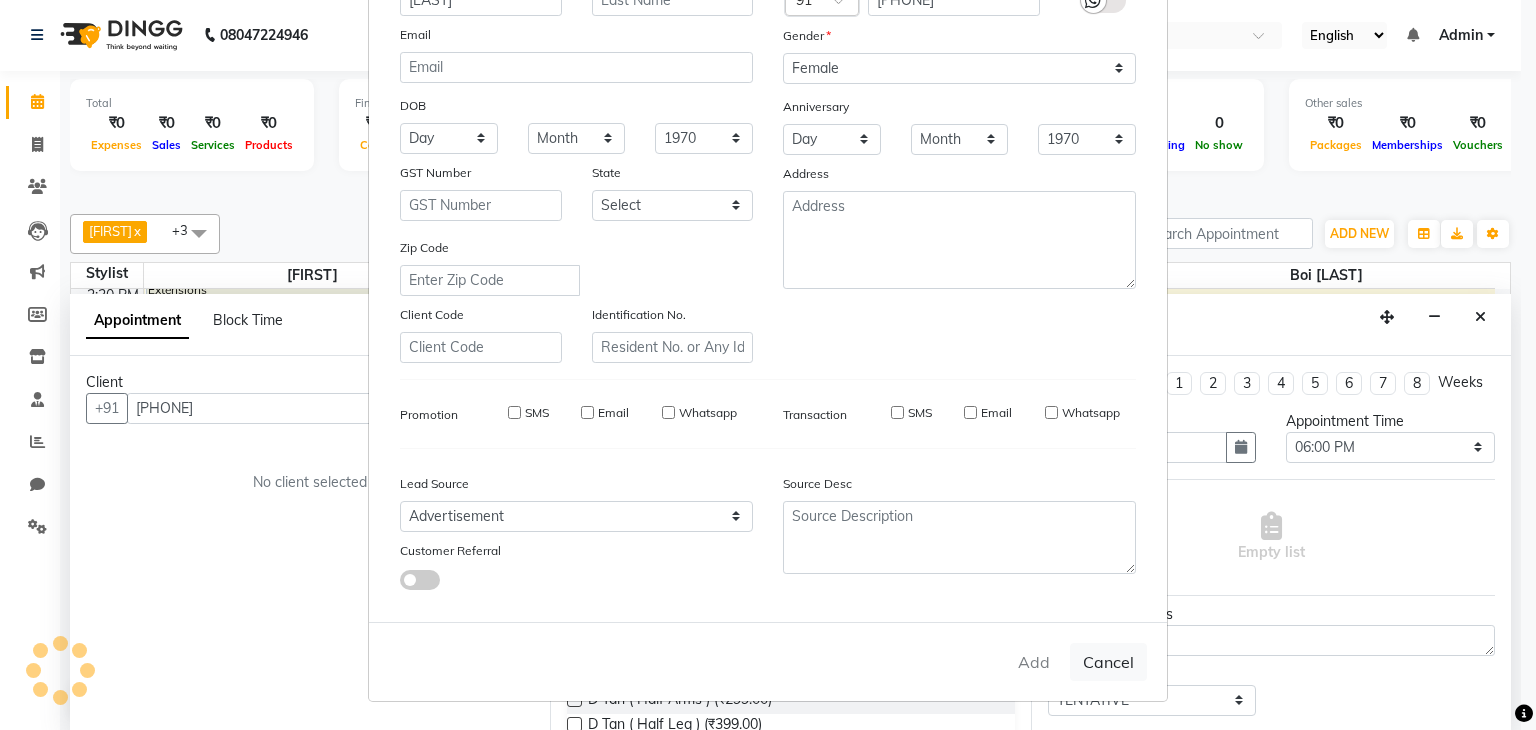 type 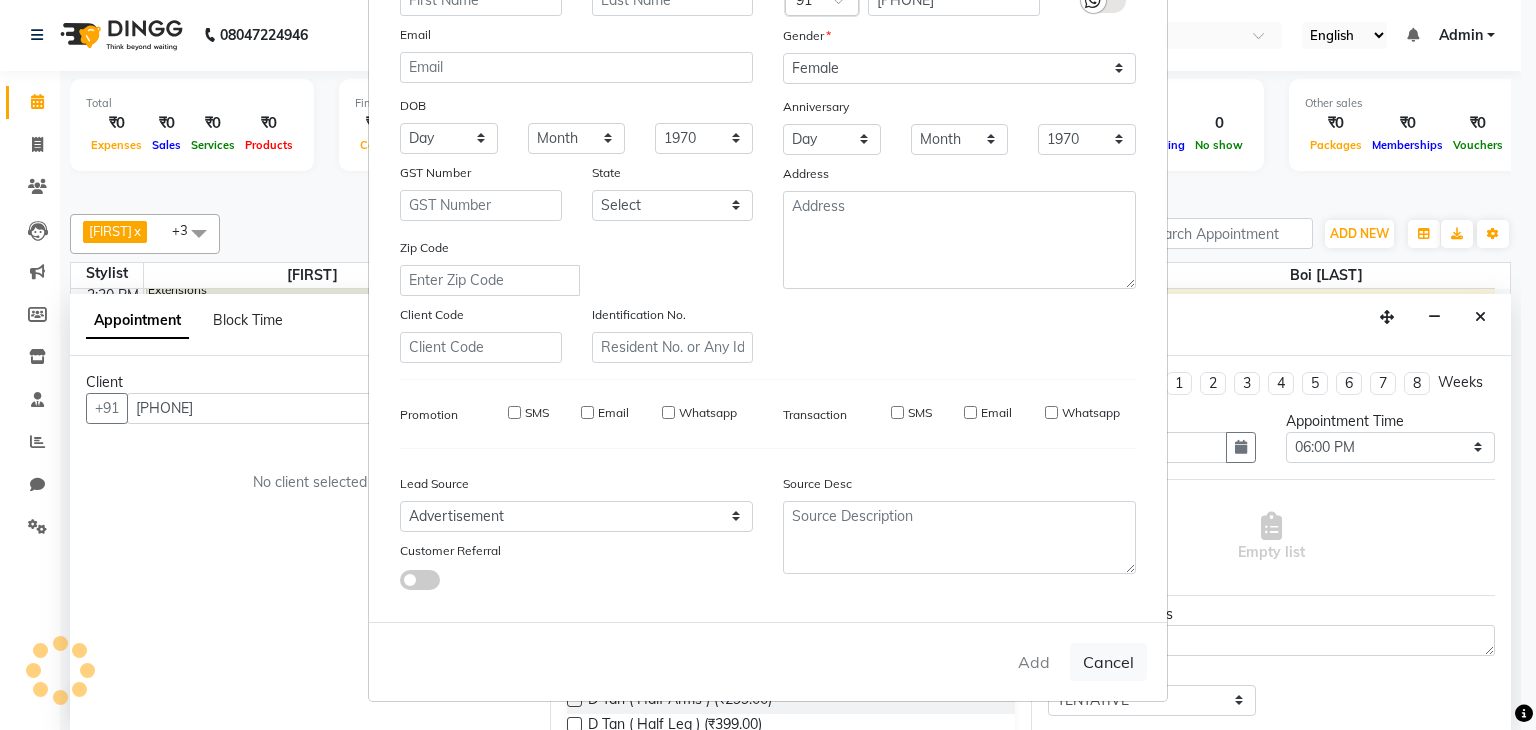 select 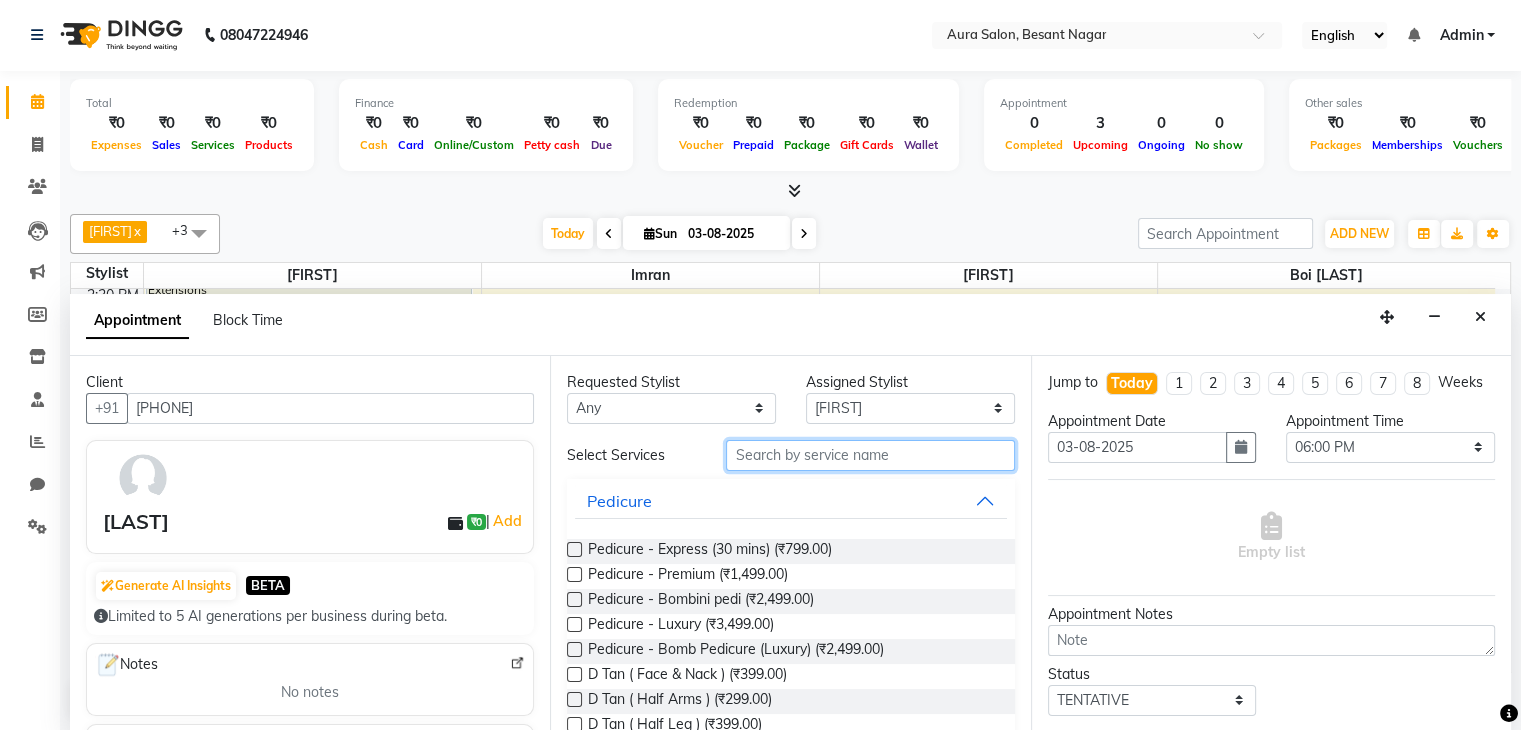 click at bounding box center [870, 455] 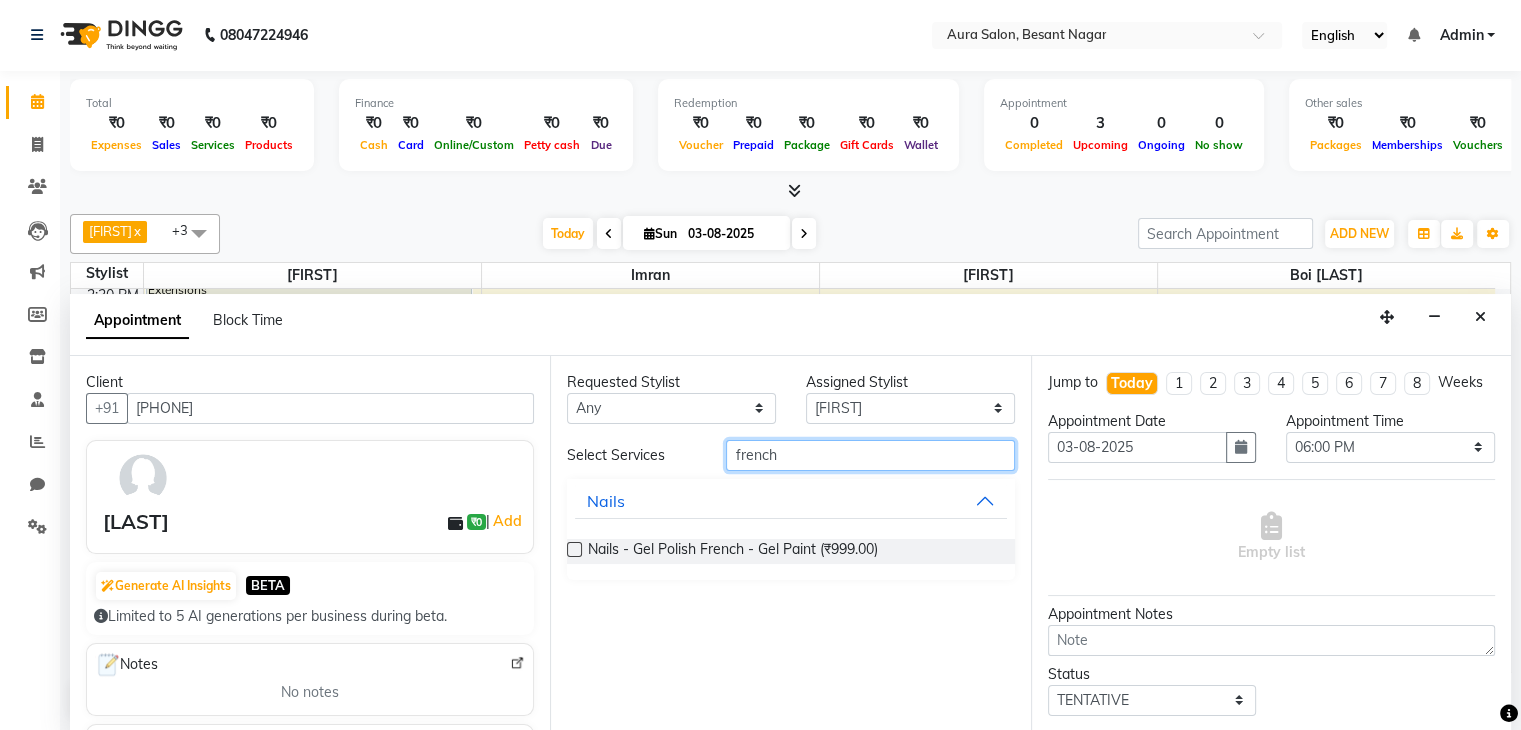 type on "french" 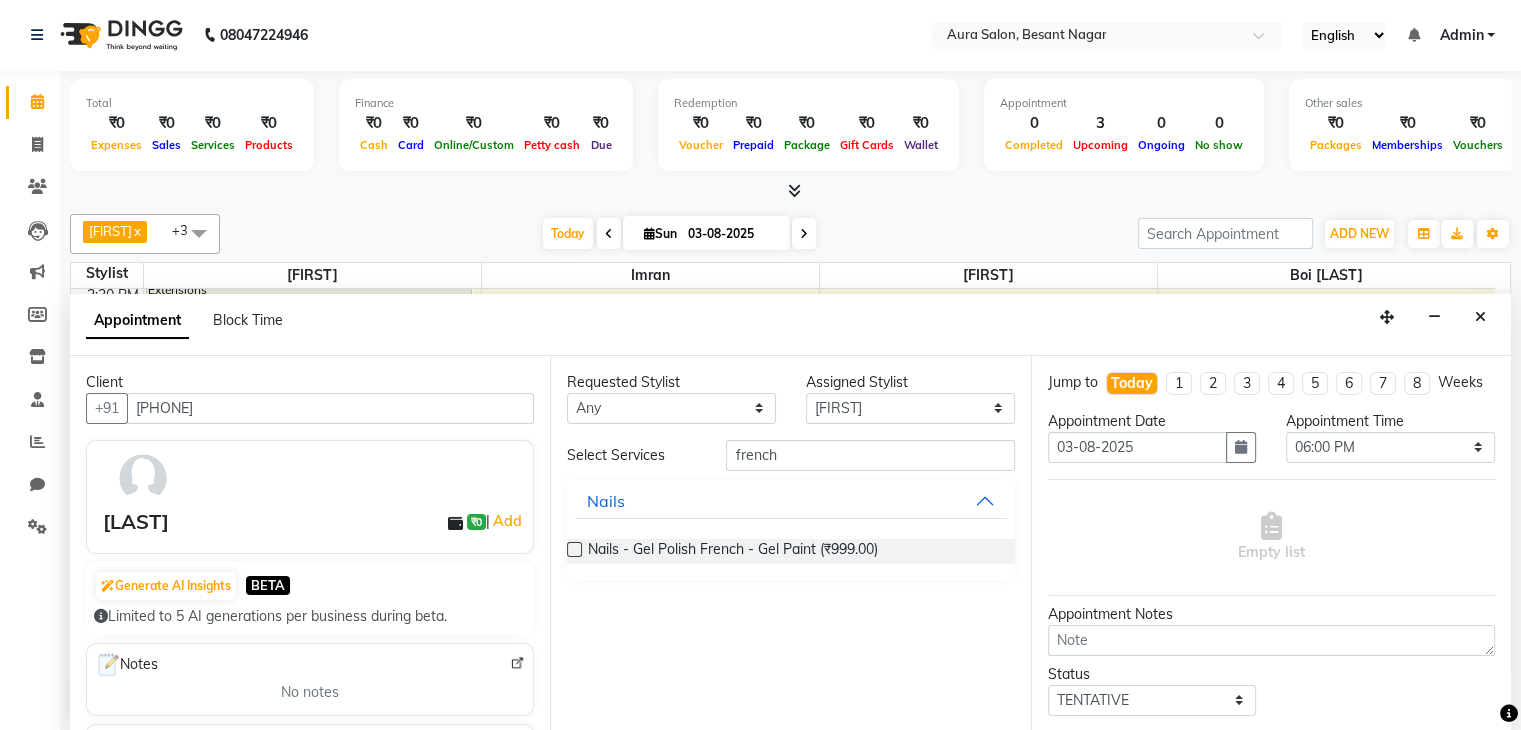 click on "Nails - Gel Polish French - Gel Paint (₹999.00)" at bounding box center [790, 551] 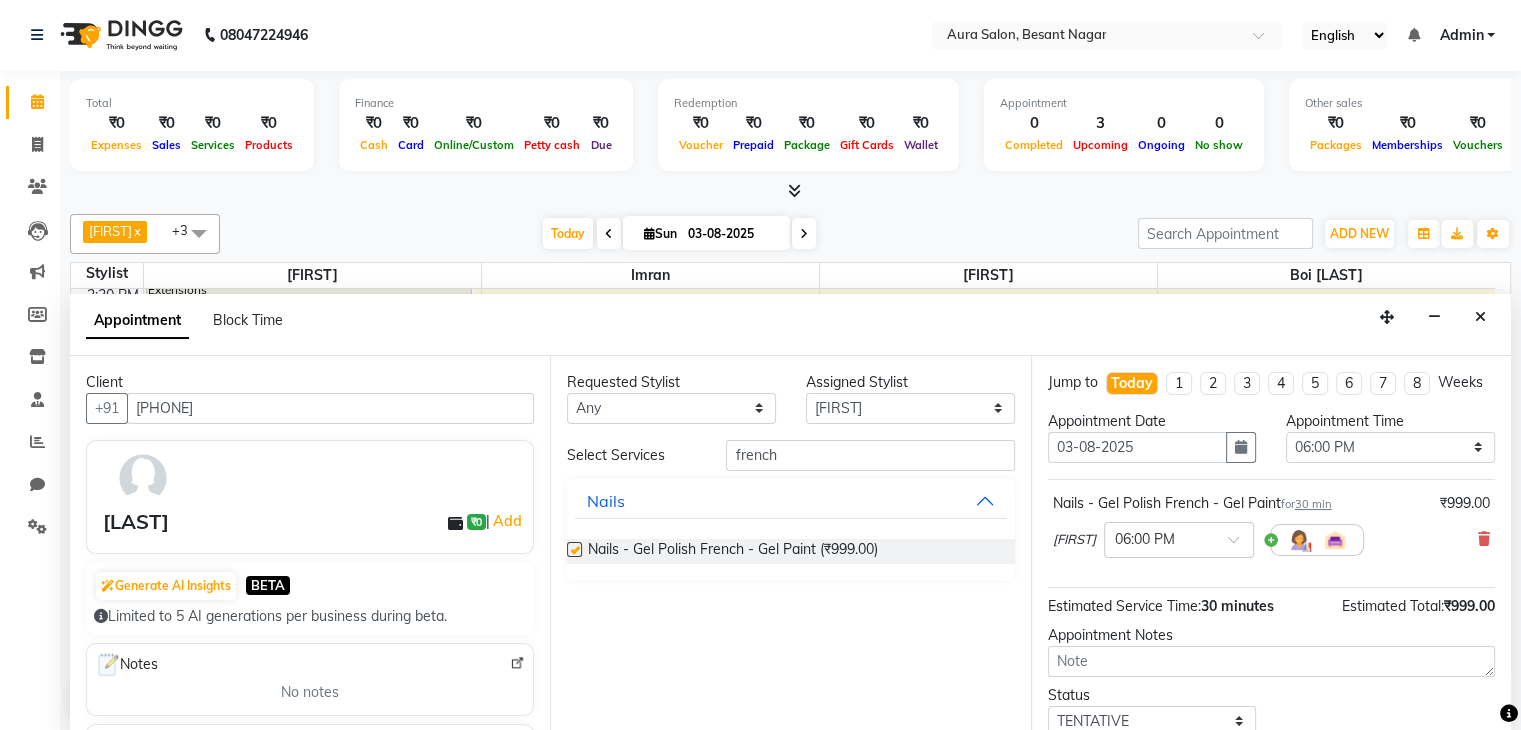 checkbox on "false" 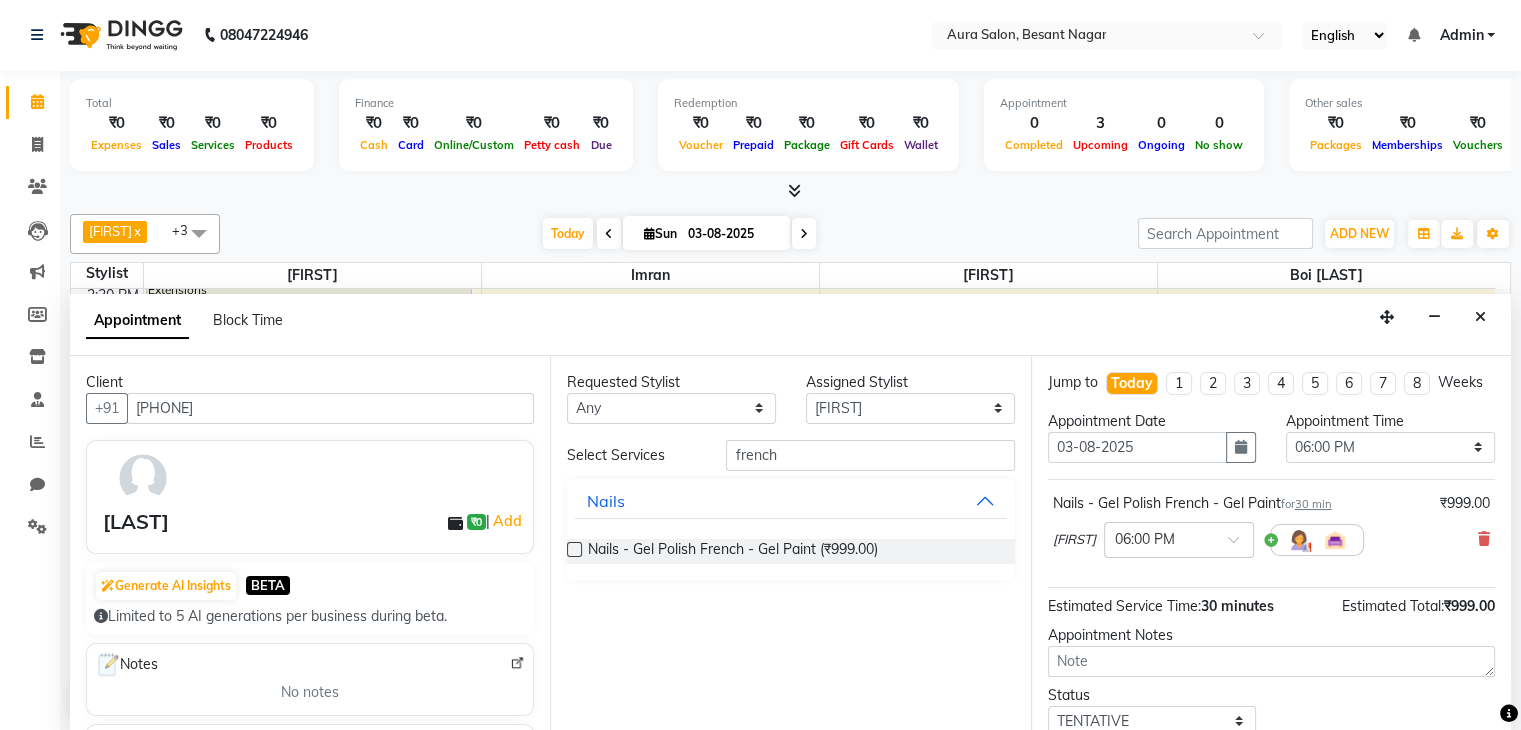 scroll, scrollTop: 149, scrollLeft: 0, axis: vertical 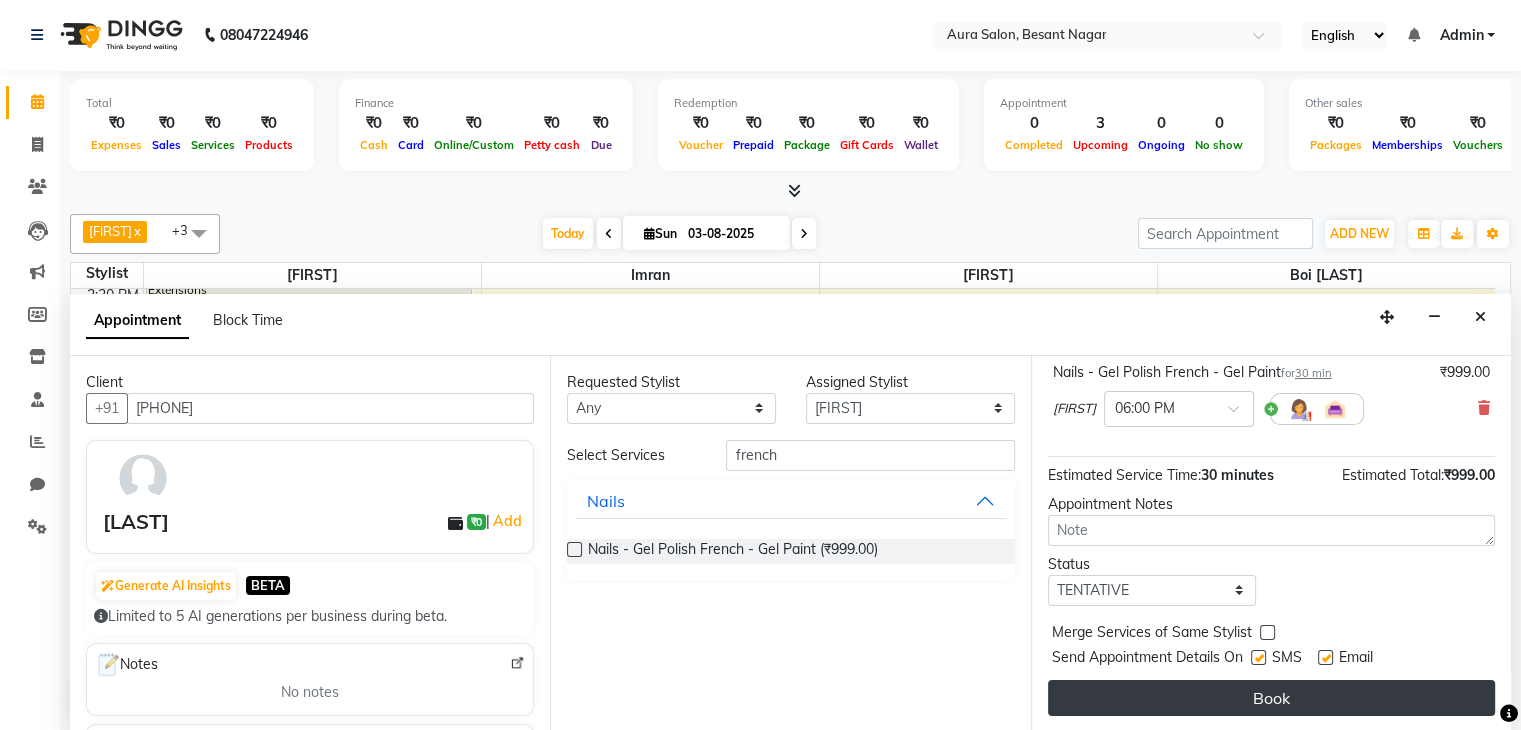 click on "Book" at bounding box center (1271, 698) 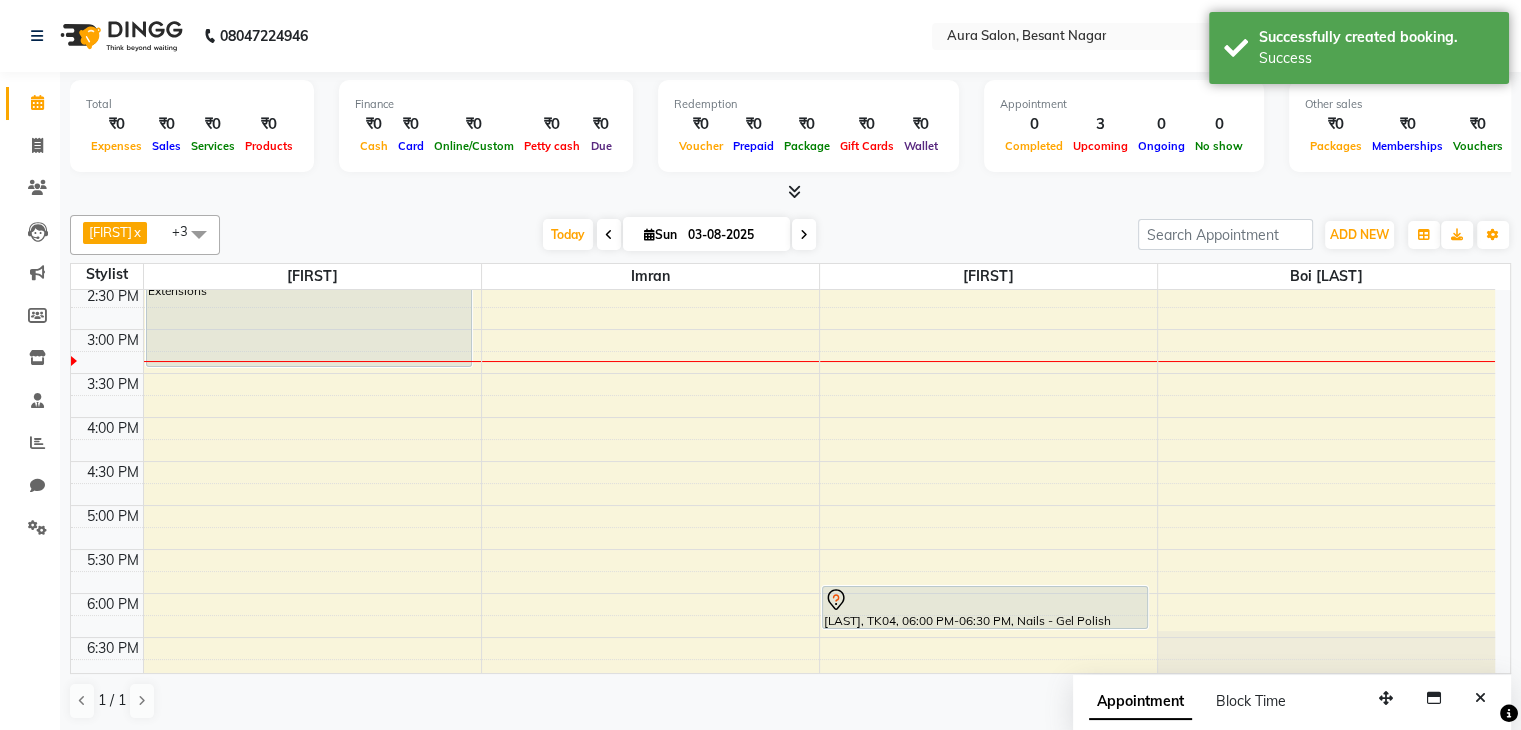 scroll, scrollTop: 1, scrollLeft: 0, axis: vertical 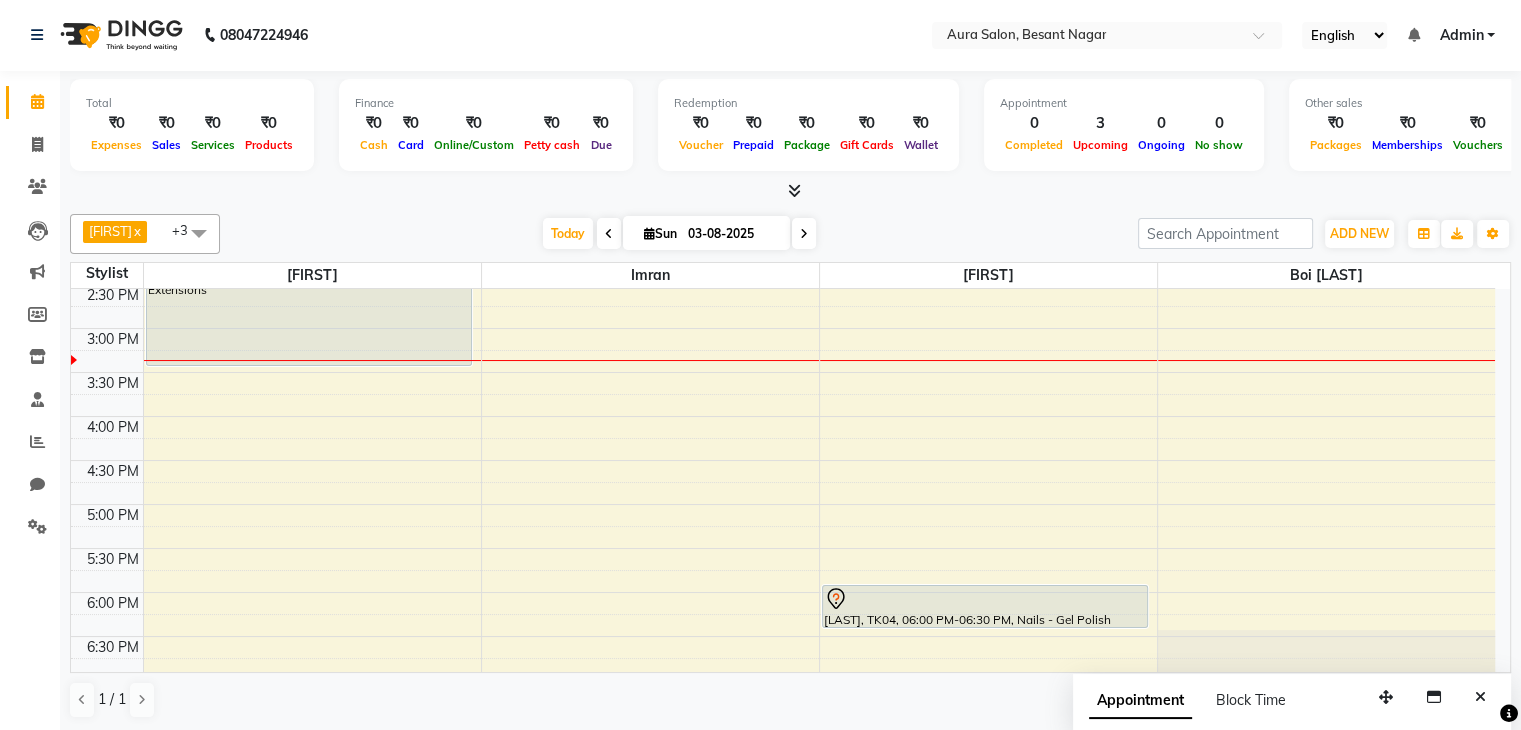 click on "9:00 AM 9:30 AM 10:00 AM 10:30 AM 11:00 AM 11:30 AM 12:00 PM 12:30 PM 1:00 PM 1:30 PM 2:00 PM 2:30 PM 3:00 PM 3:30 PM 4:00 PM 4:30 PM 5:00 PM 5:30 PM 6:00 PM 6:30 PM [FIRST], TK01, 02:00 PM-03:30 PM, Nails - Poly gel - Extensions Ramyaa, TK02, 01:00 PM-01:30 PM, Global Colour (Short to medium) - Global Standard [LAST], TK04, 06:00 PM-06:30 PM, Nails - Gel Polish French - Gel Paint Ramyaa, TK03, 01:00 PM-01:30 PM, Manicure - Express (30 mins)" at bounding box center [783, 240] 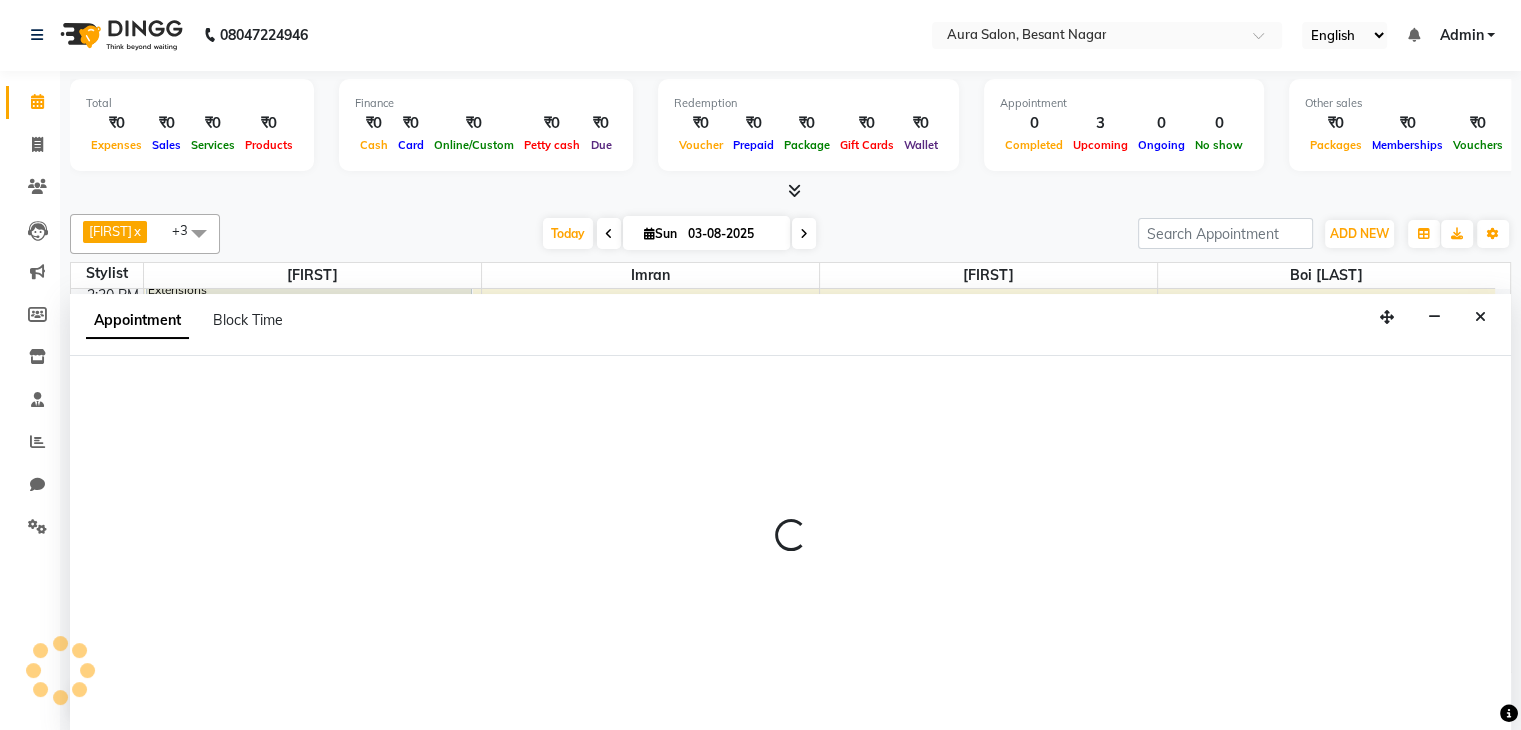 select on "77125" 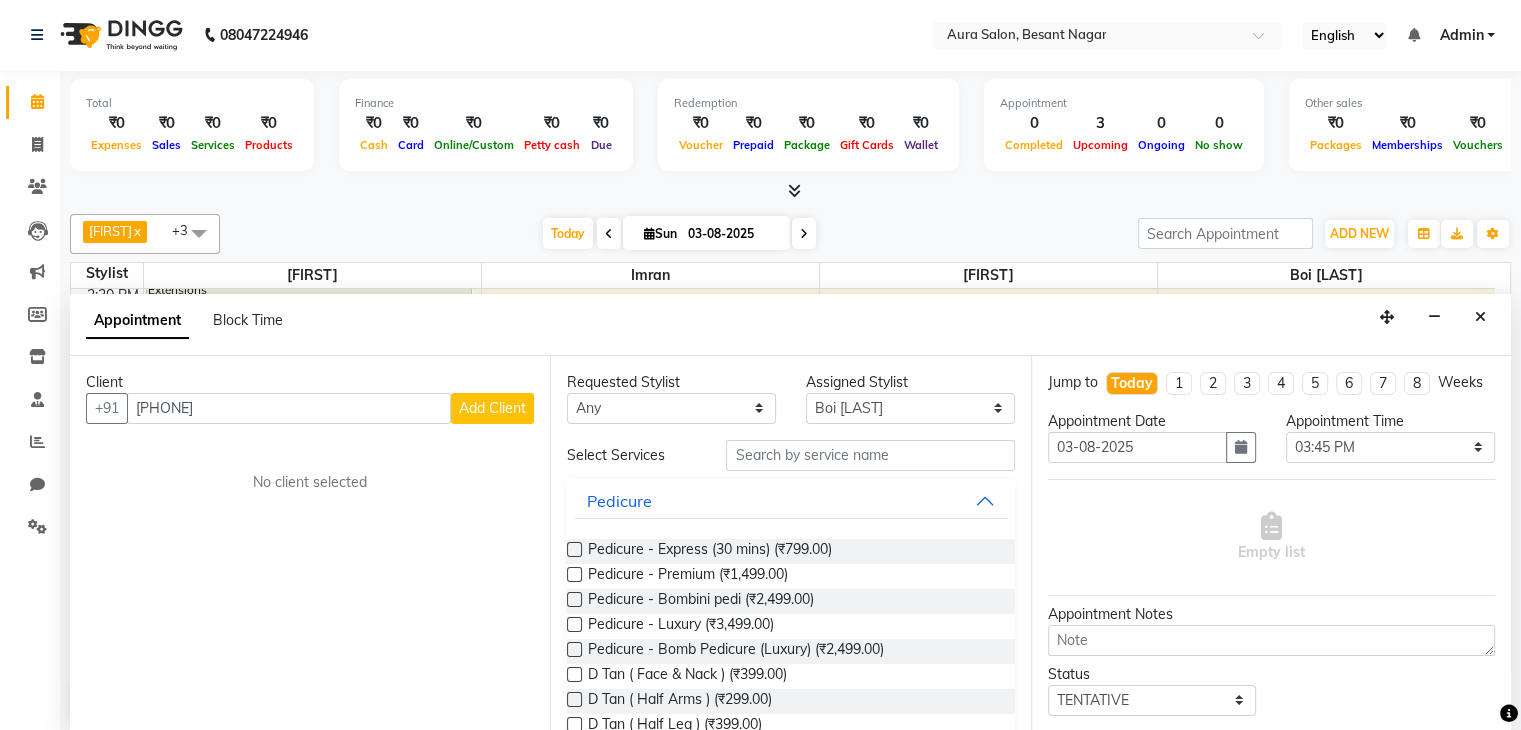 type on "[PHONE]" 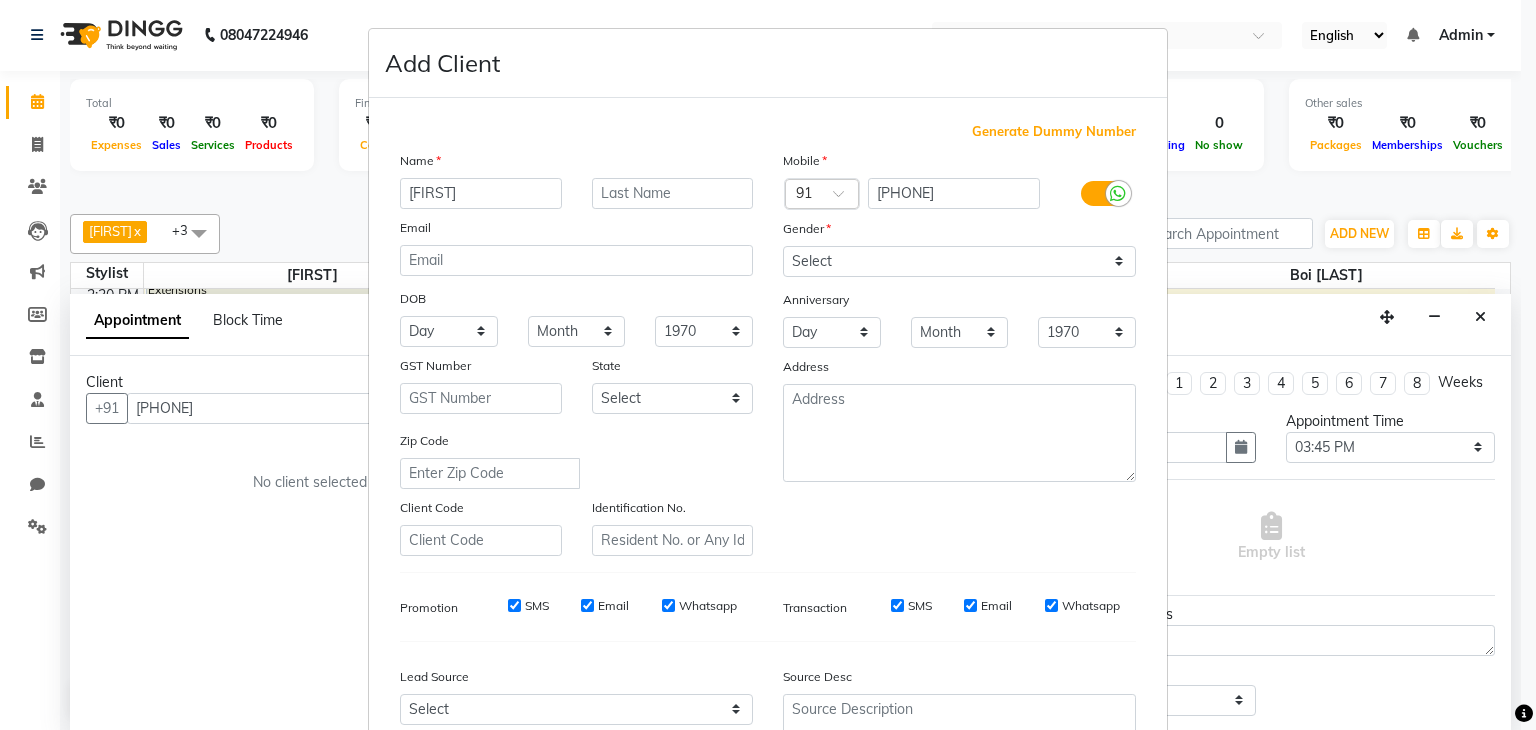 type on "[FIRST]" 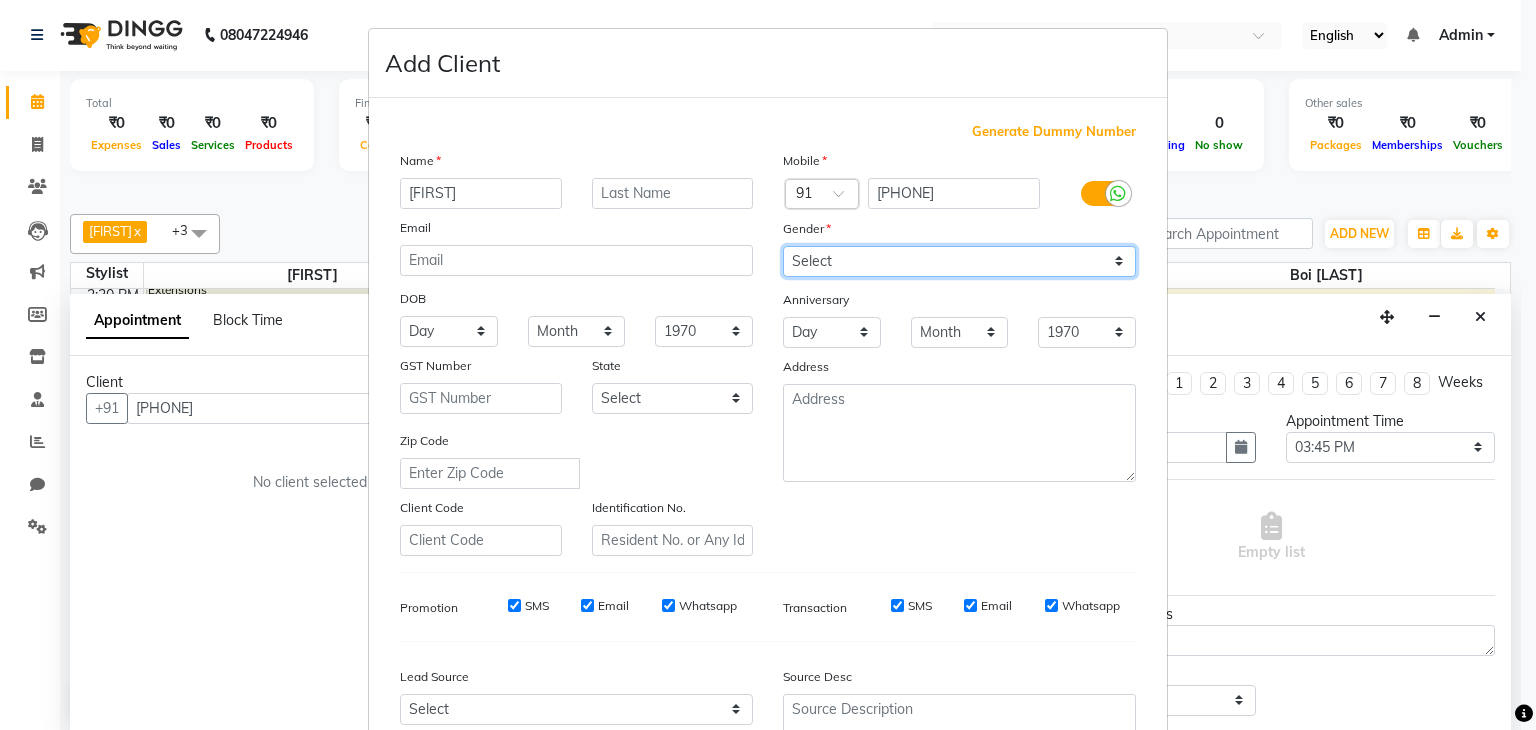 click on "Select Male Female Other Prefer Not To Say" at bounding box center [959, 261] 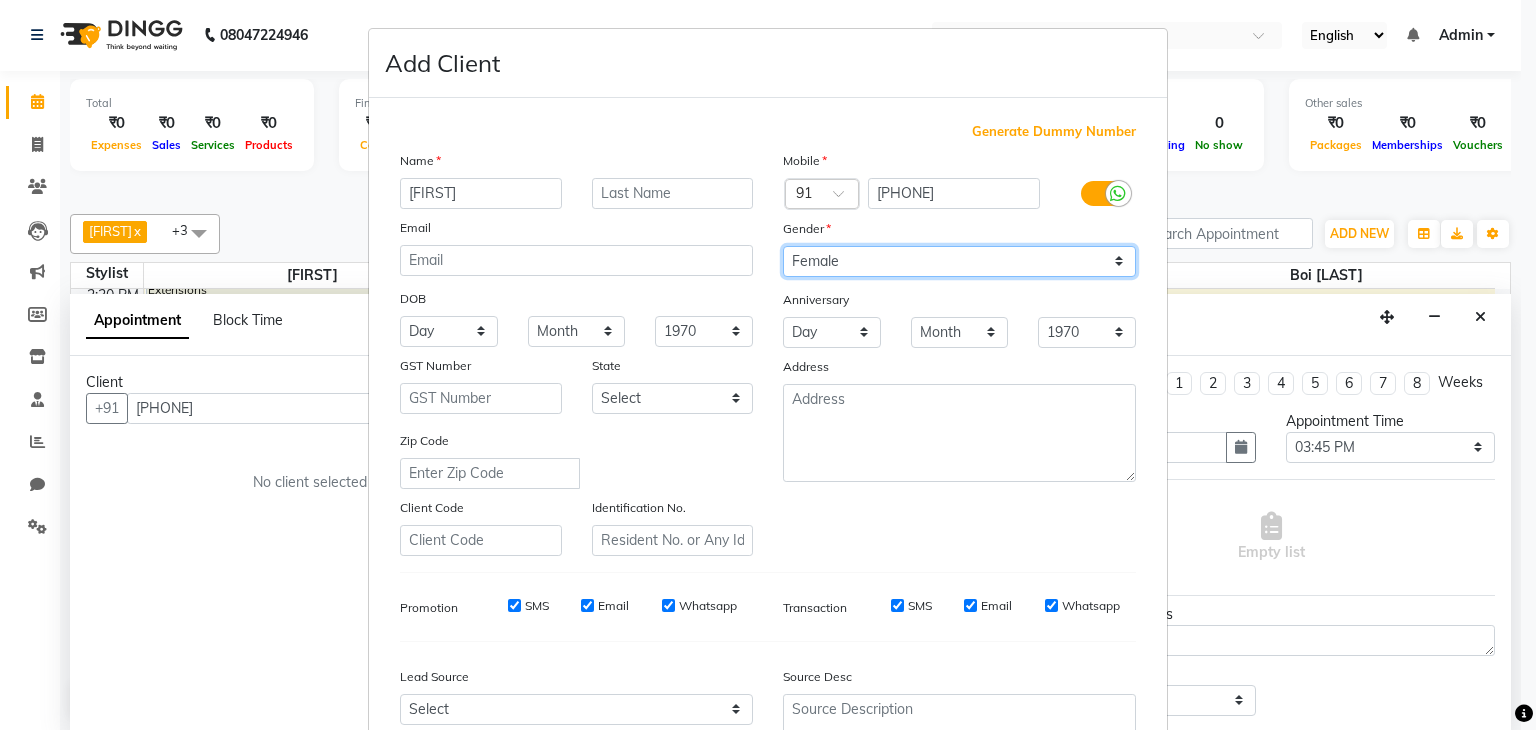 click on "Select Male Female Other Prefer Not To Say" at bounding box center [959, 261] 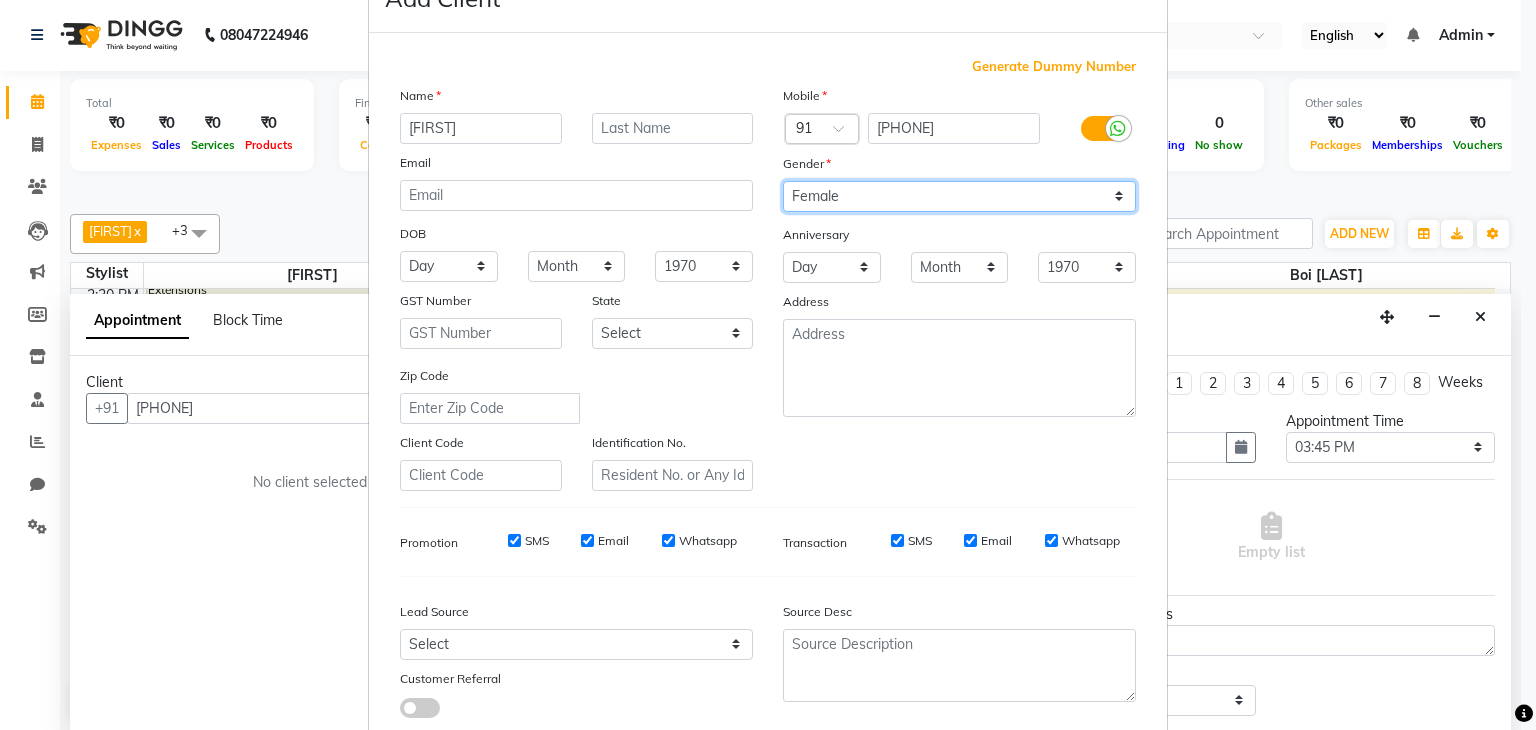 scroll, scrollTop: 100, scrollLeft: 0, axis: vertical 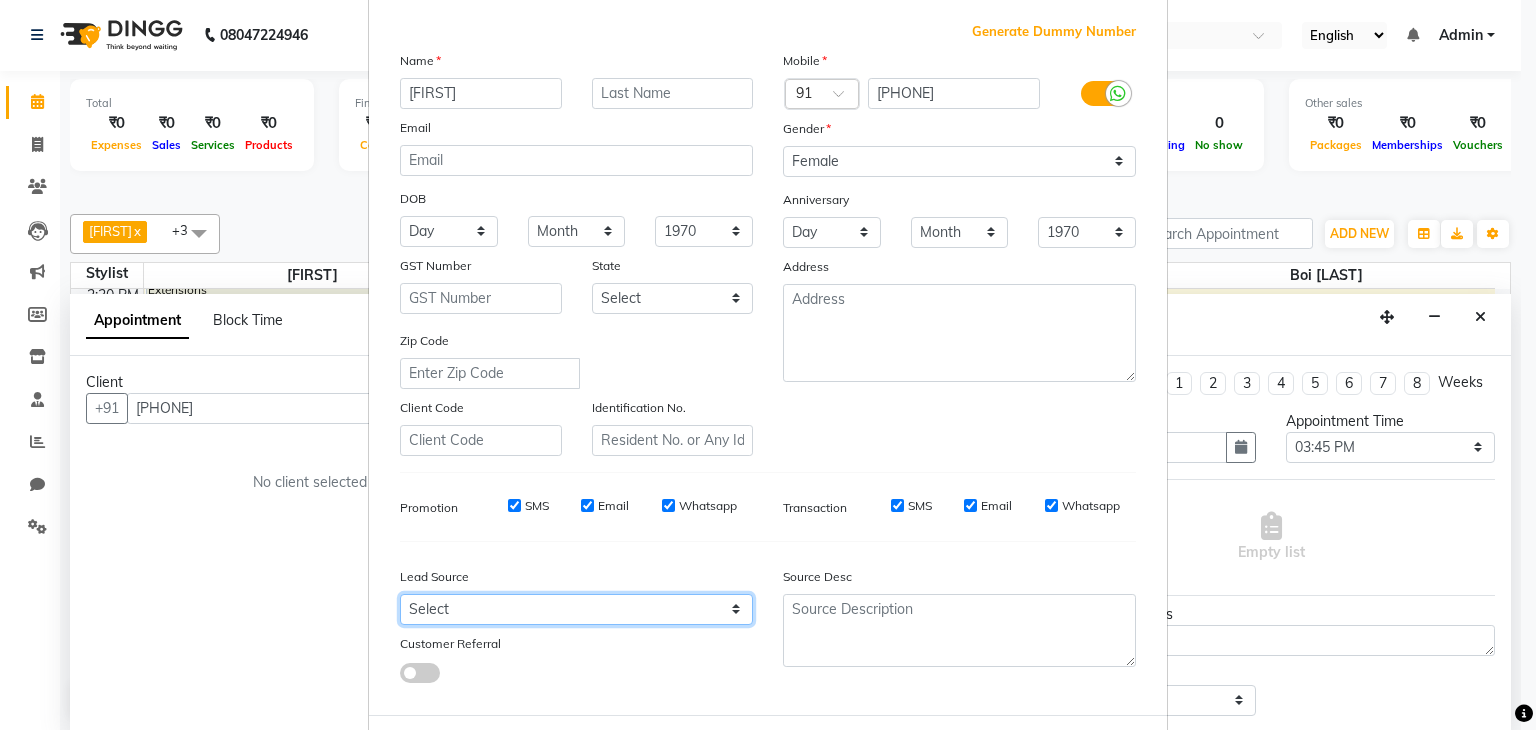 click on "Select Walk-in Referral Internet Friend Word of Mouth Advertisement Facebook JustDial Google Other" at bounding box center (576, 609) 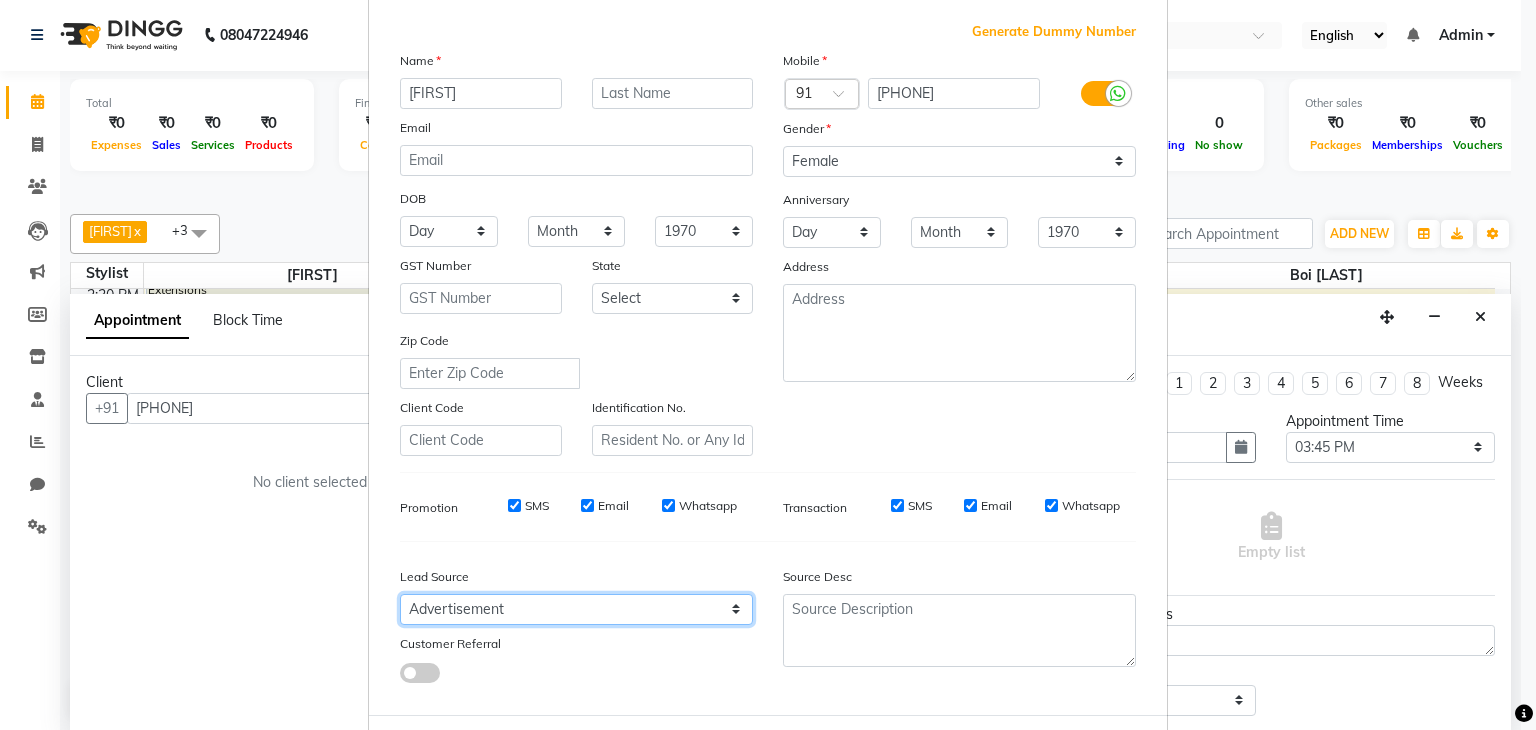 click on "Select Walk-in Referral Internet Friend Word of Mouth Advertisement Facebook JustDial Google Other" at bounding box center (576, 609) 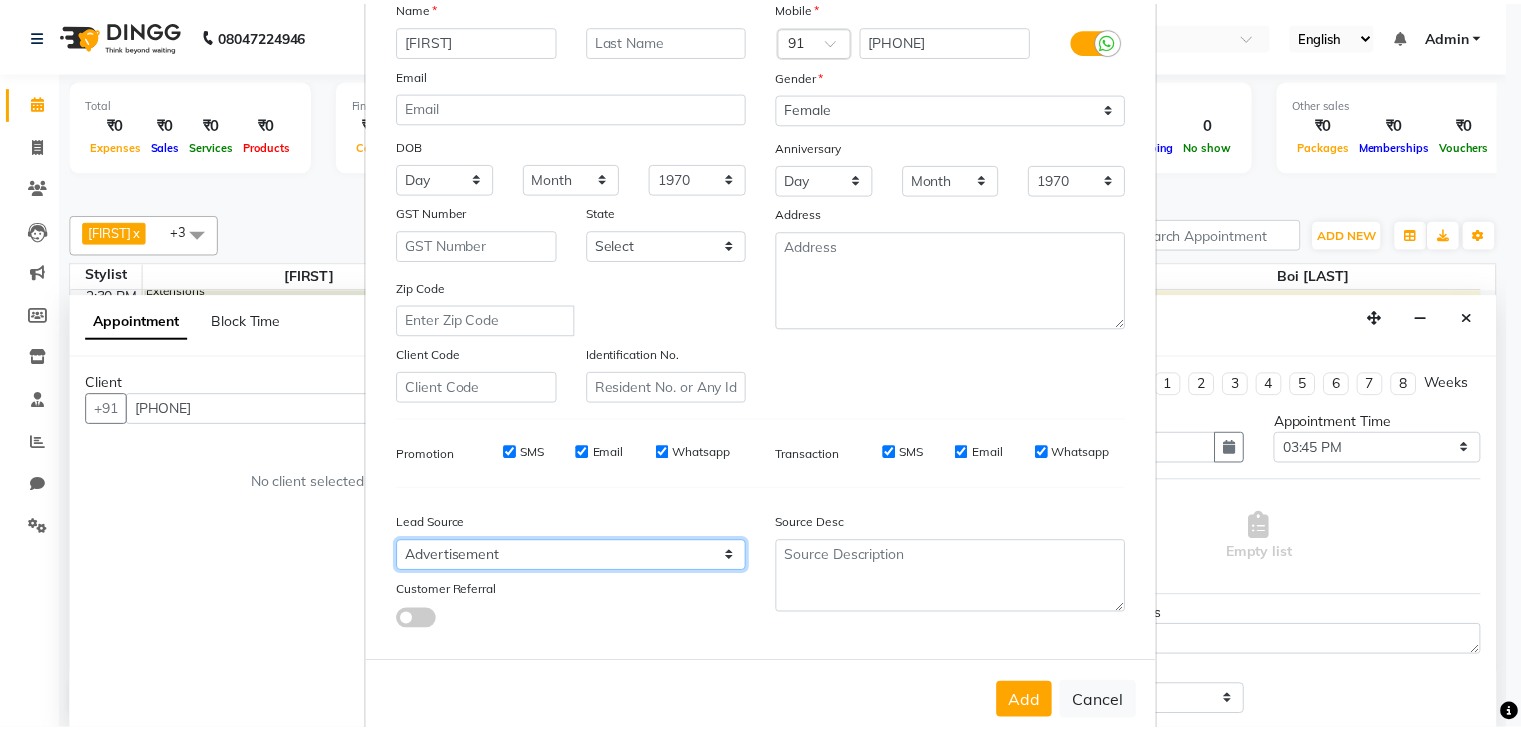 scroll, scrollTop: 203, scrollLeft: 0, axis: vertical 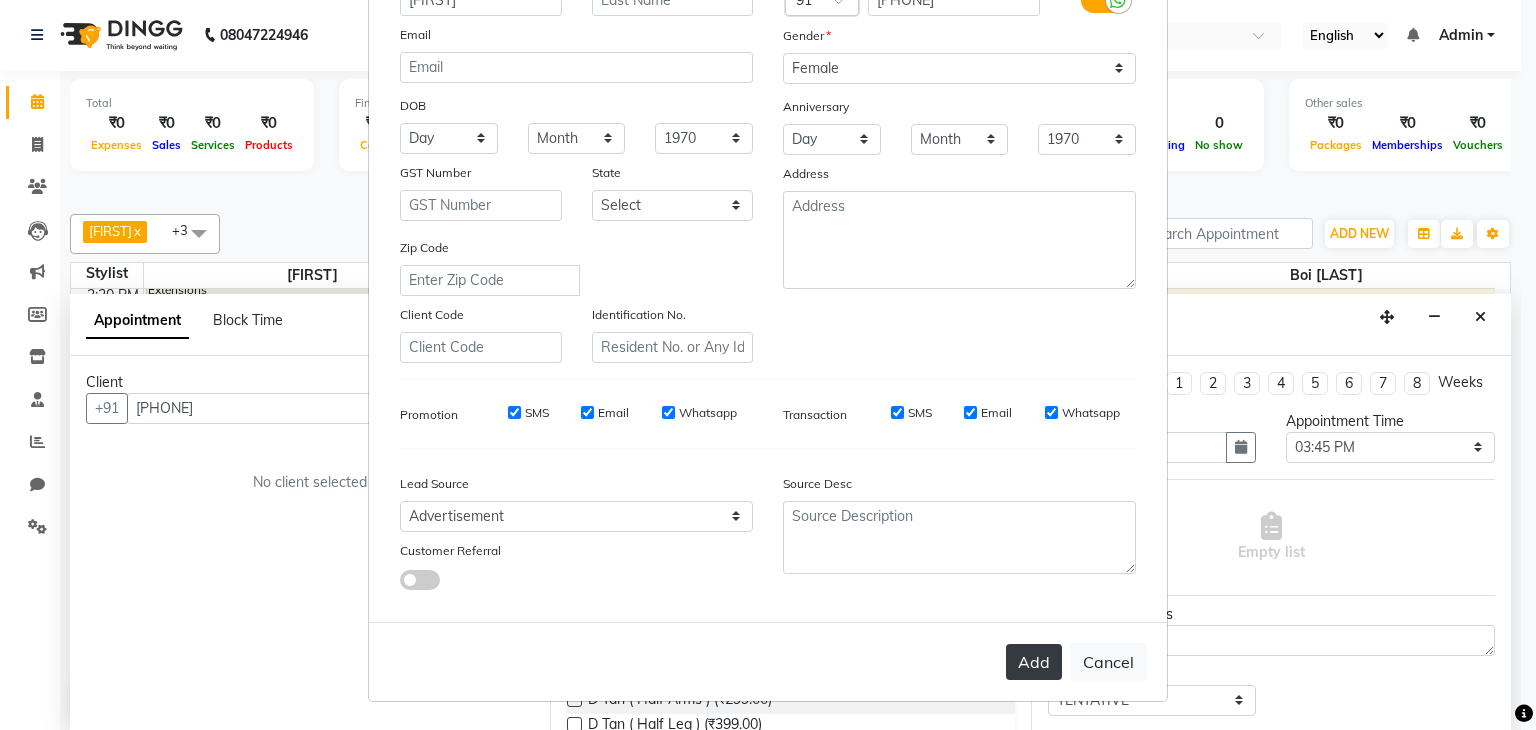 click on "Add" at bounding box center [1034, 662] 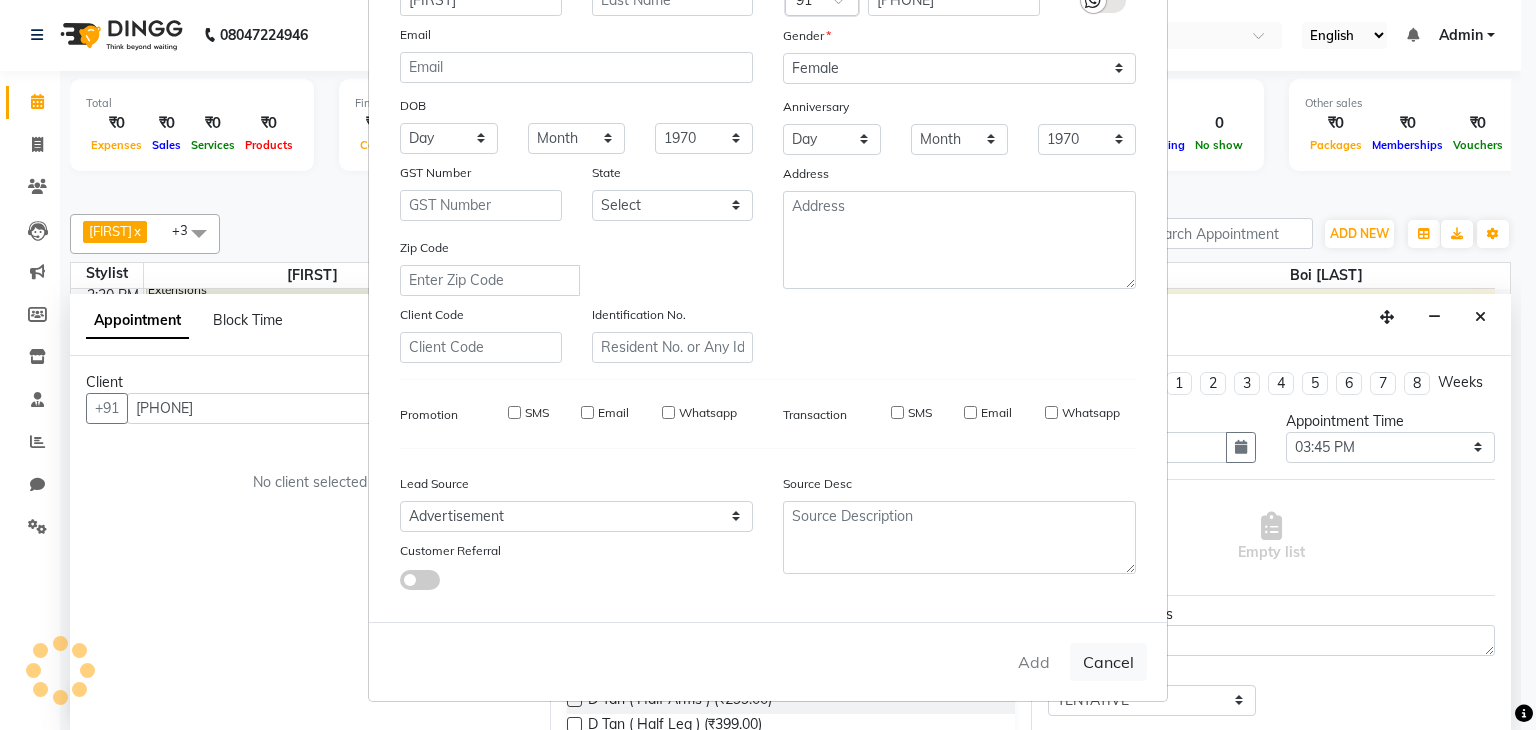 type 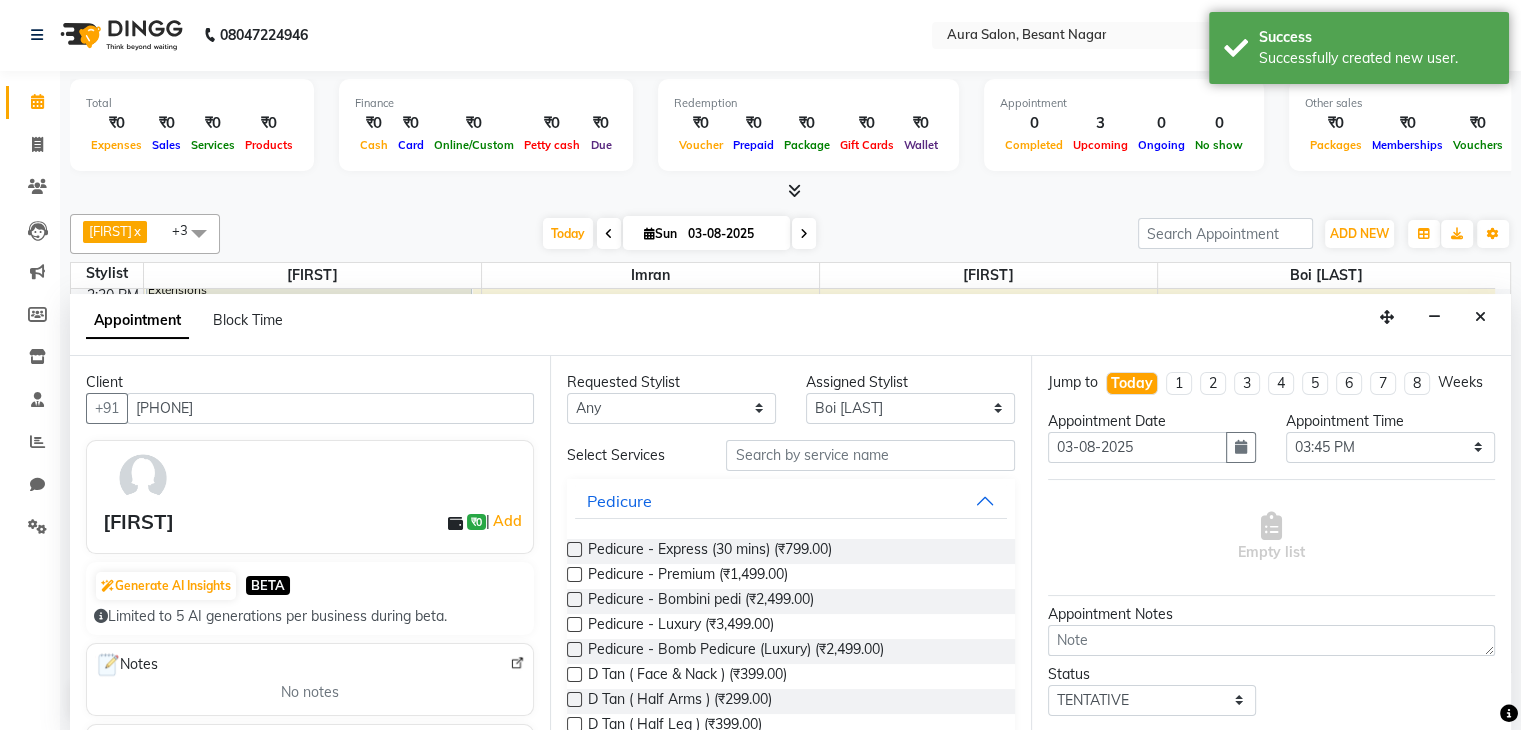 scroll, scrollTop: 100, scrollLeft: 0, axis: vertical 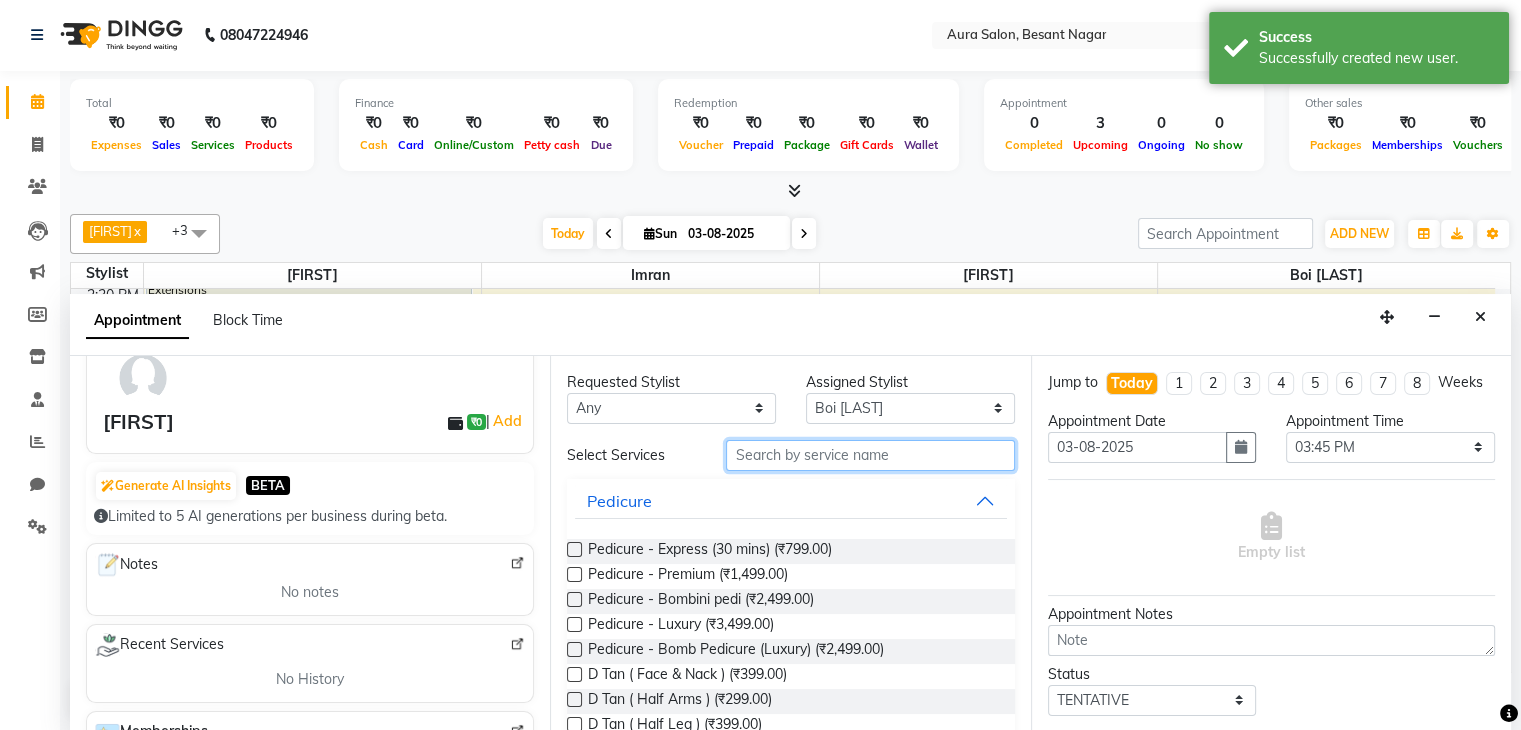 click at bounding box center (870, 455) 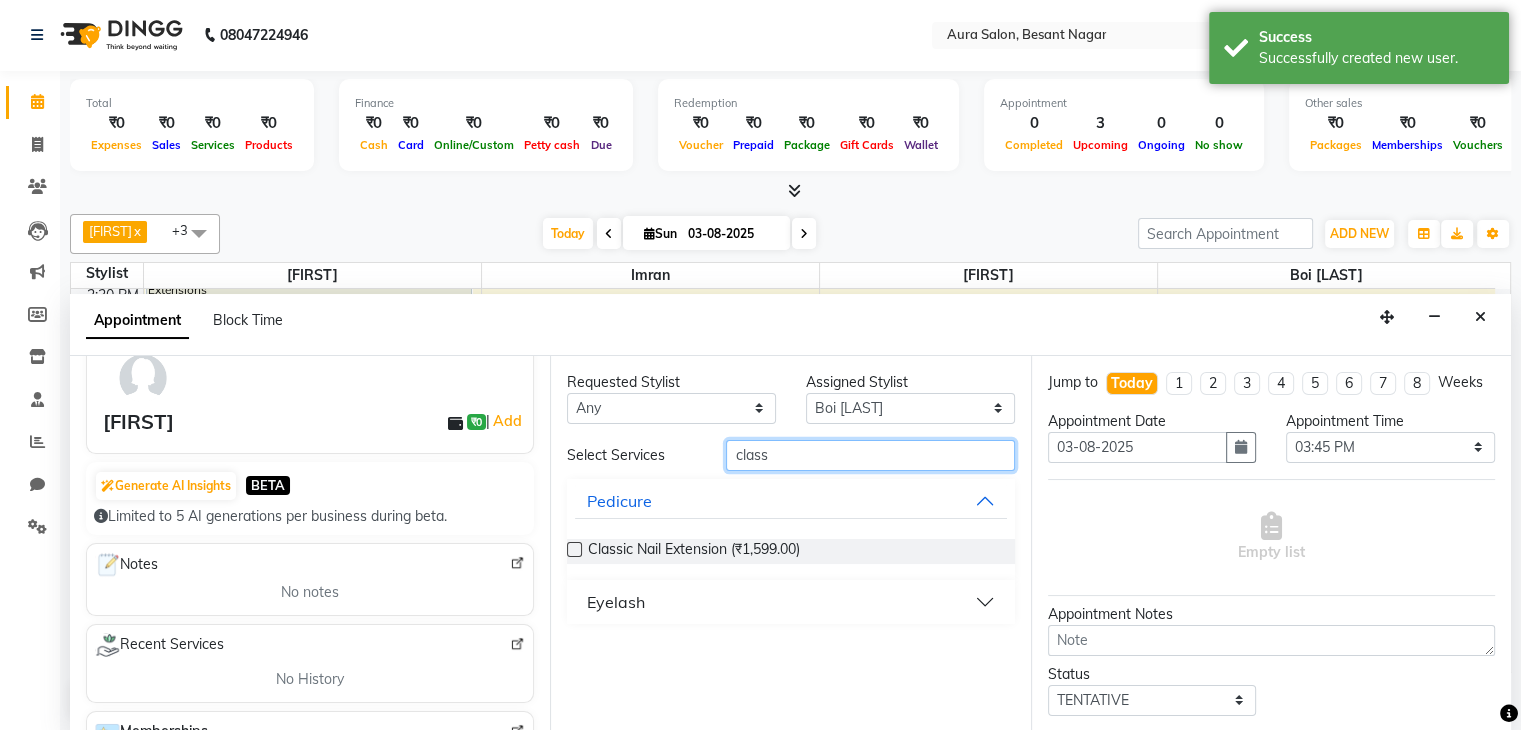 type on "class" 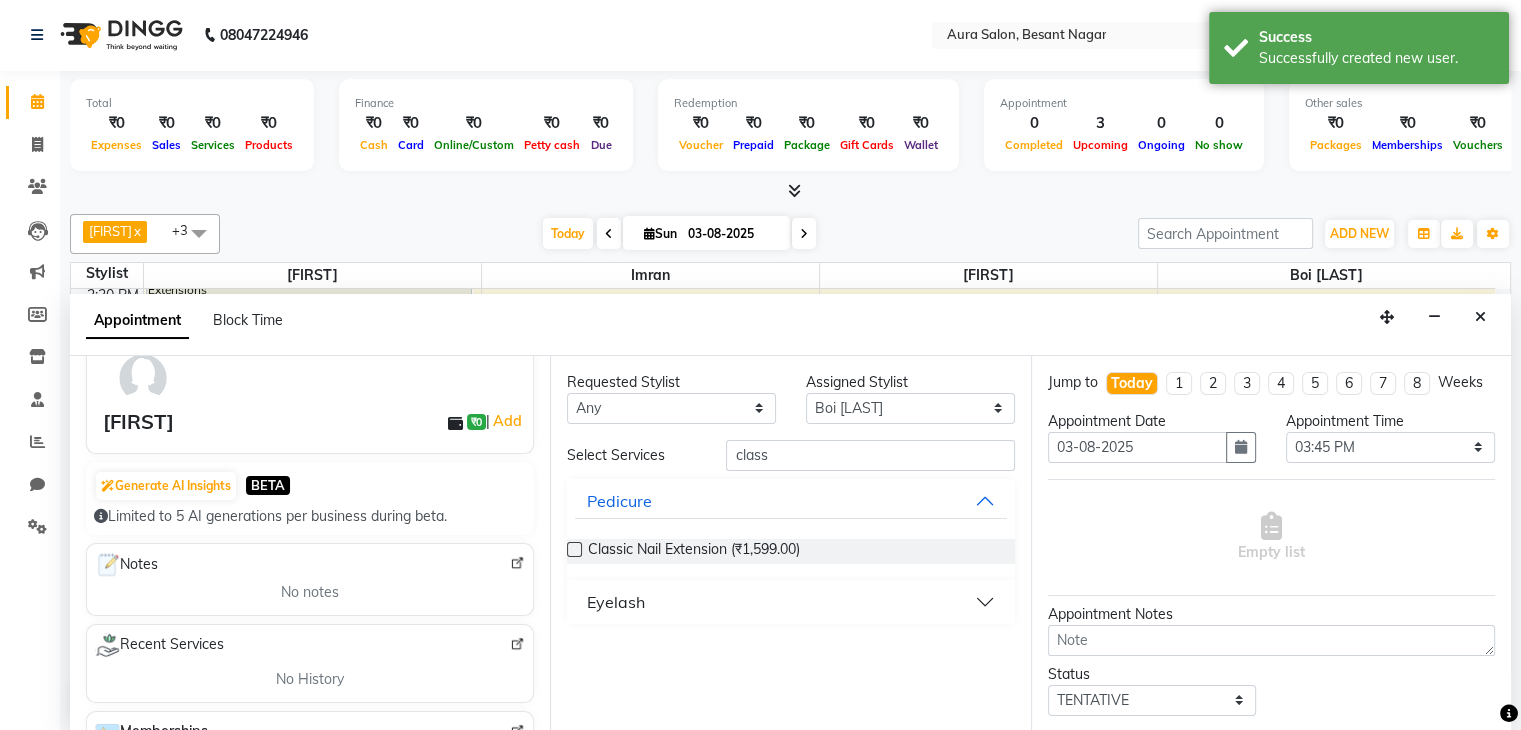 click on "Requested Stylist Any Boi [LAST] [FIRST] [FIRST] [FIRST] [FIRST] [FIRST] Select Stylist Select Boi [LAST] [FIRST] [FIRST] [FIRST] [FIRST] [FIRST] Select Services class Pedicure Classic Nail Extension (₹1,599.00) Eyelash" at bounding box center (790, 544) 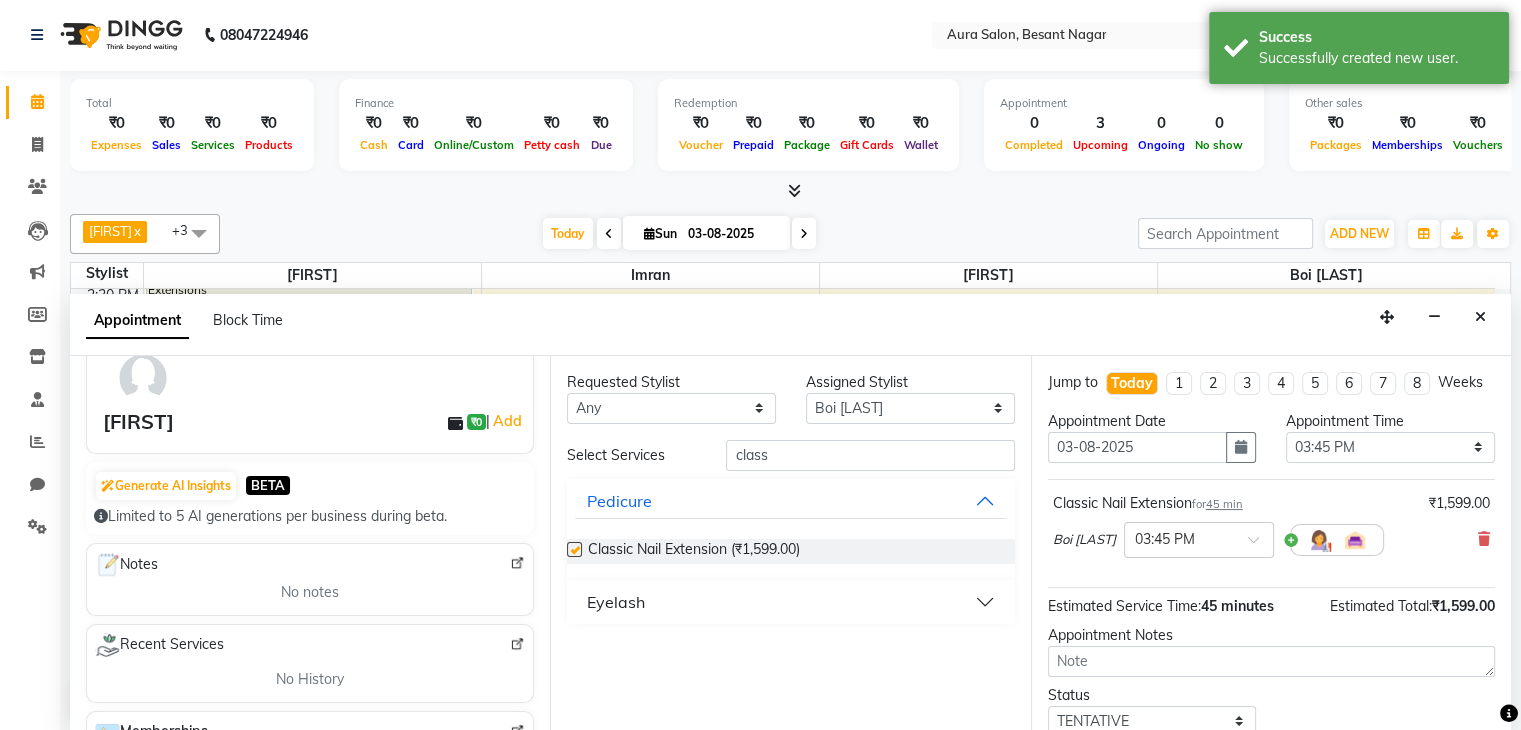 checkbox on "false" 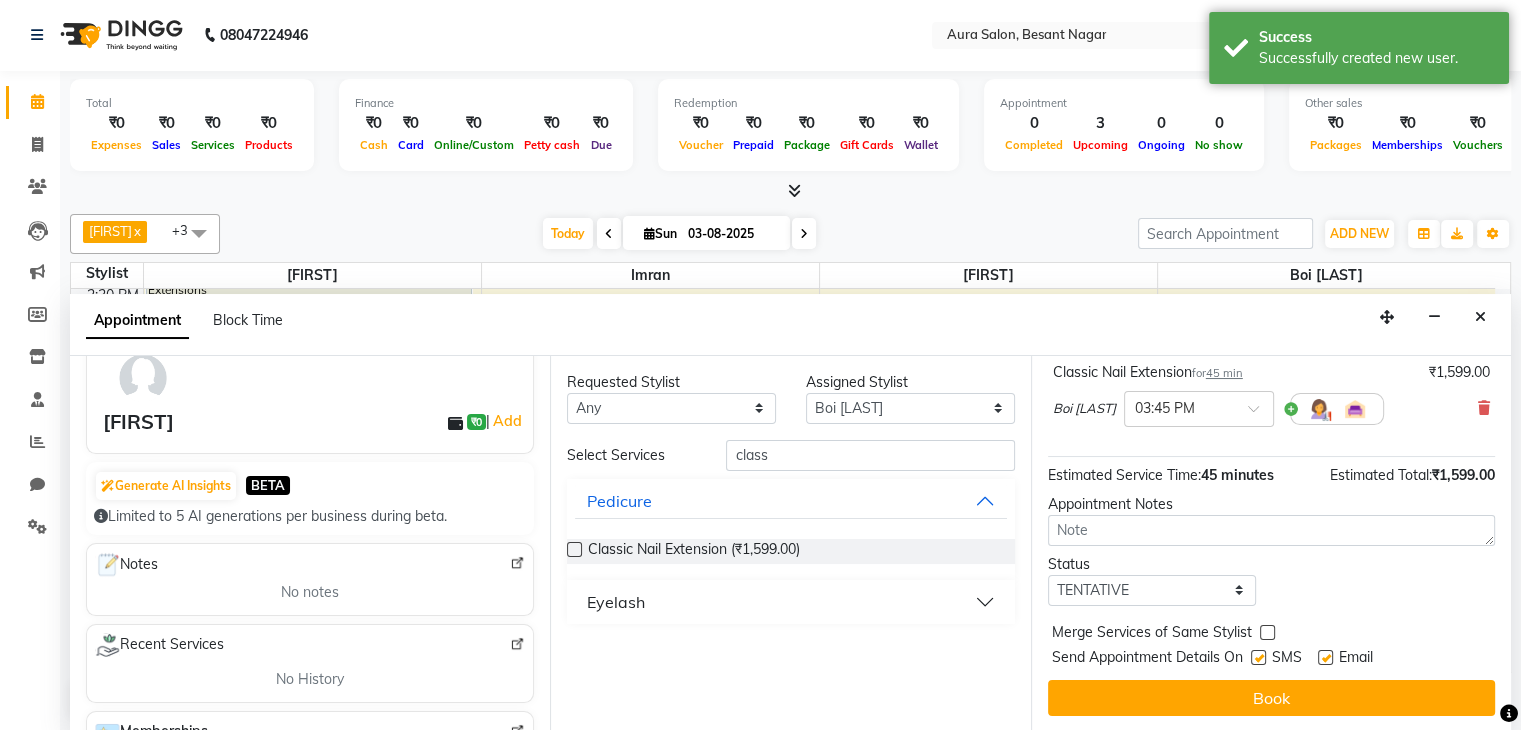 scroll, scrollTop: 149, scrollLeft: 0, axis: vertical 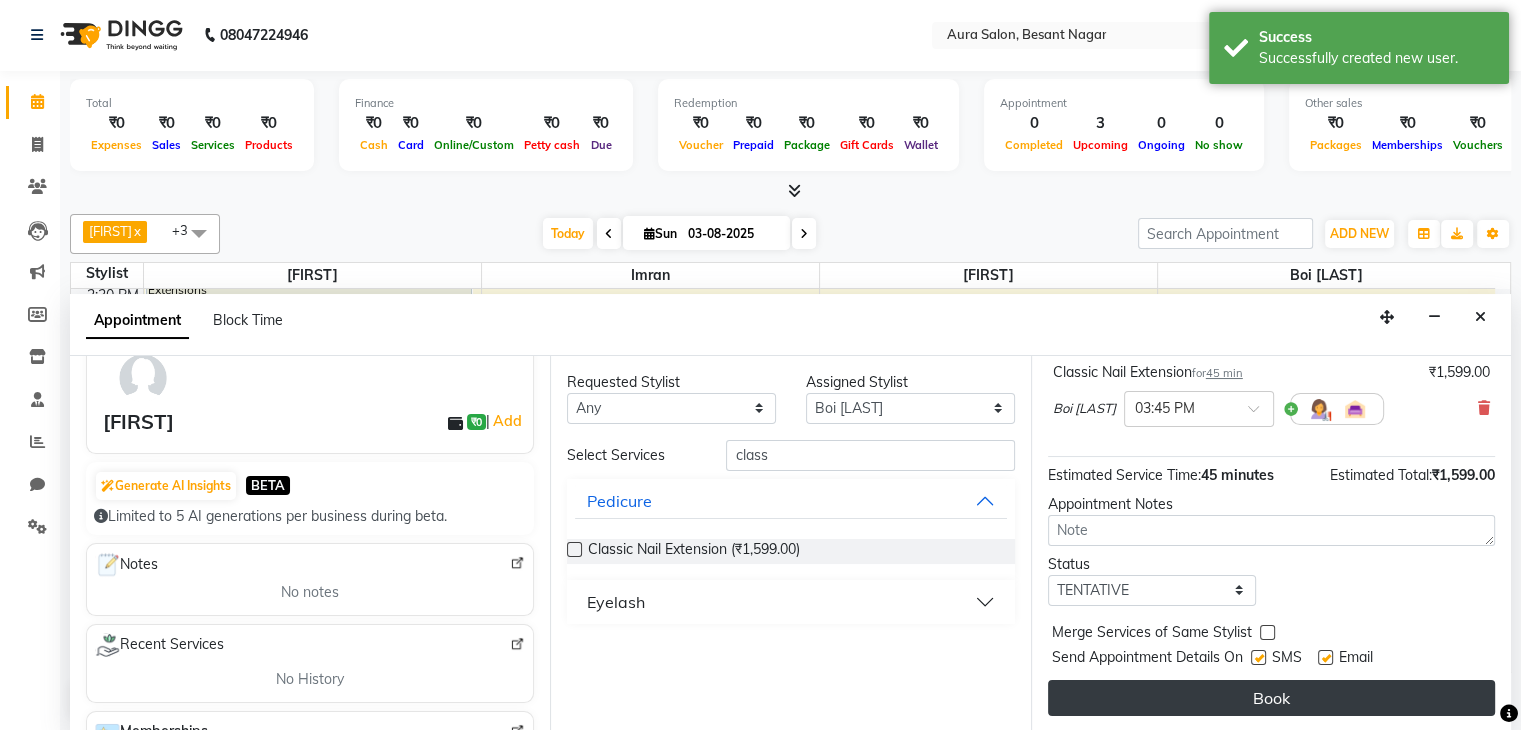click on "Book" at bounding box center [1271, 698] 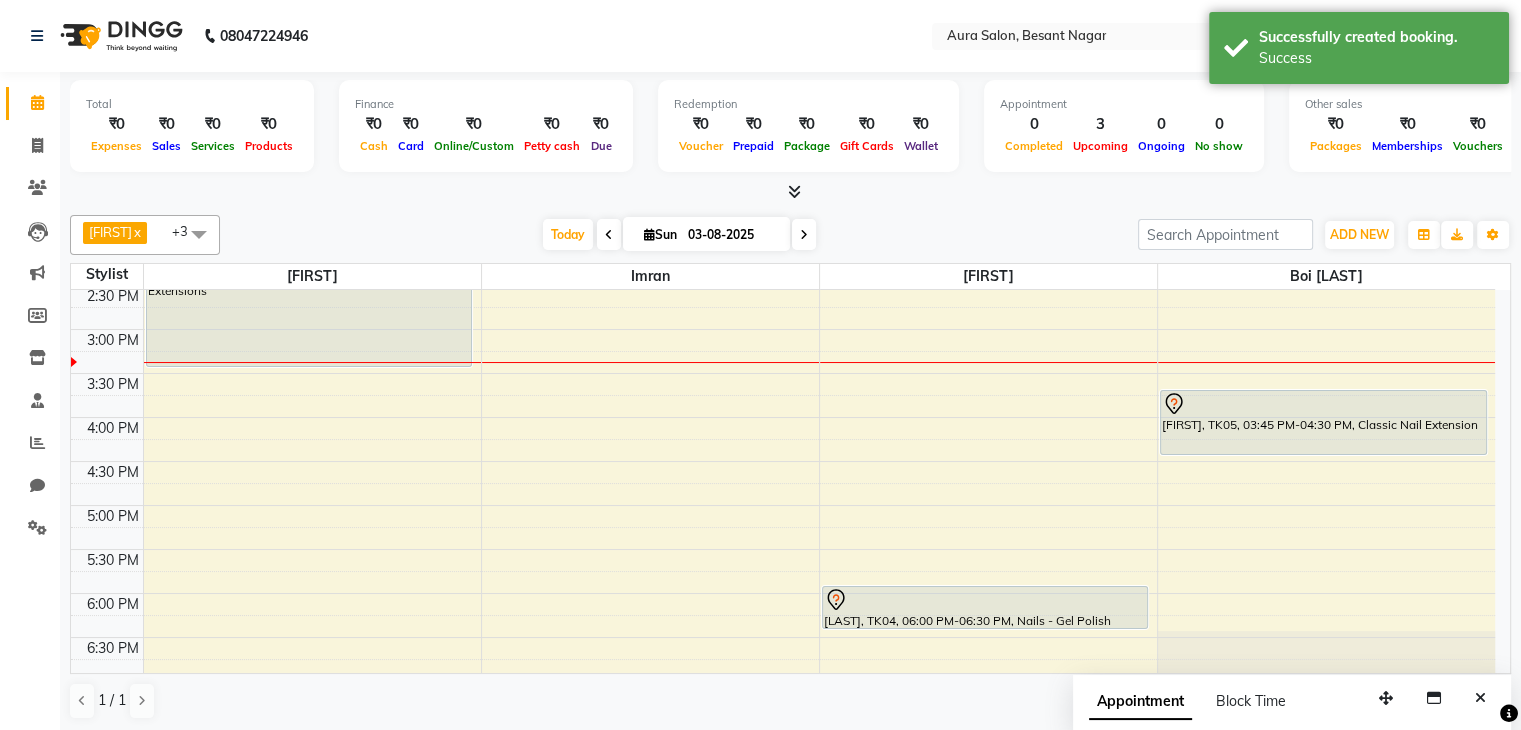 scroll, scrollTop: 1, scrollLeft: 0, axis: vertical 